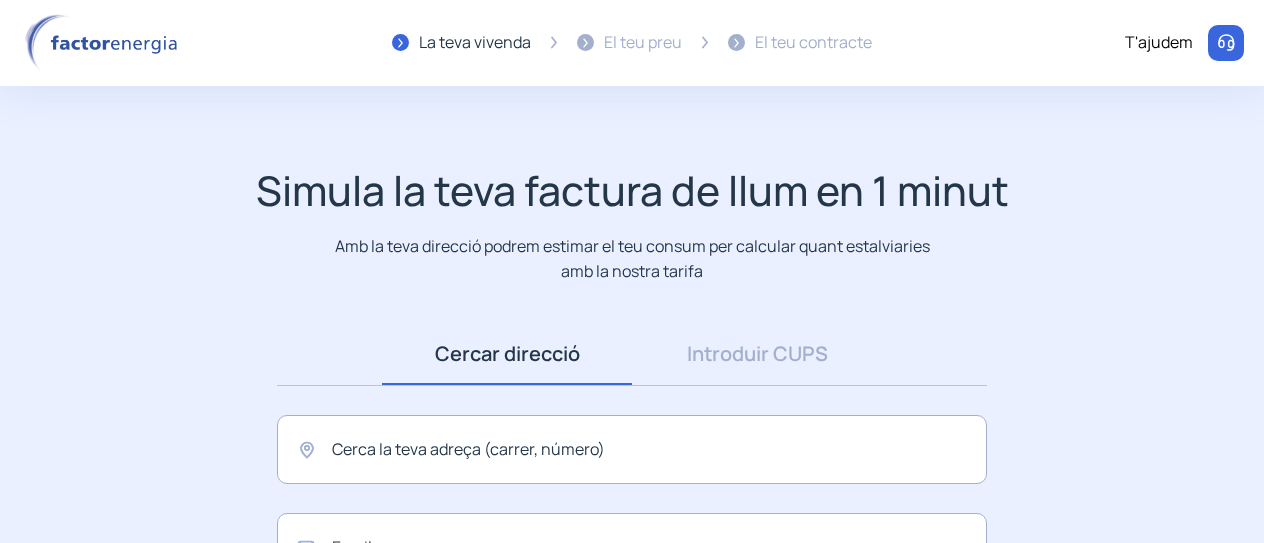 scroll, scrollTop: 0, scrollLeft: 0, axis: both 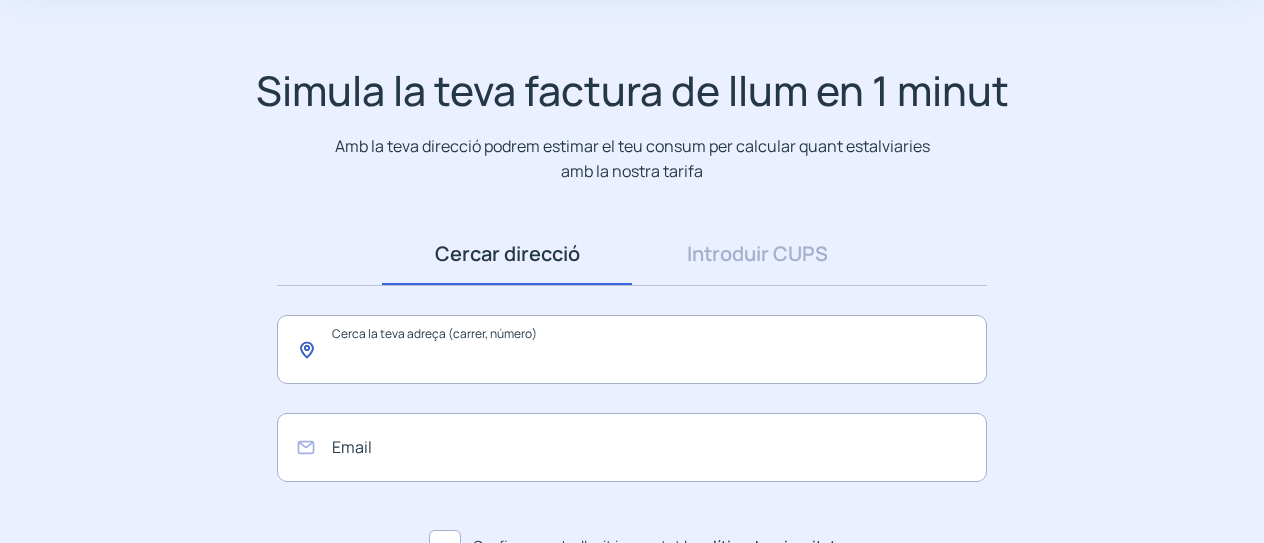 click 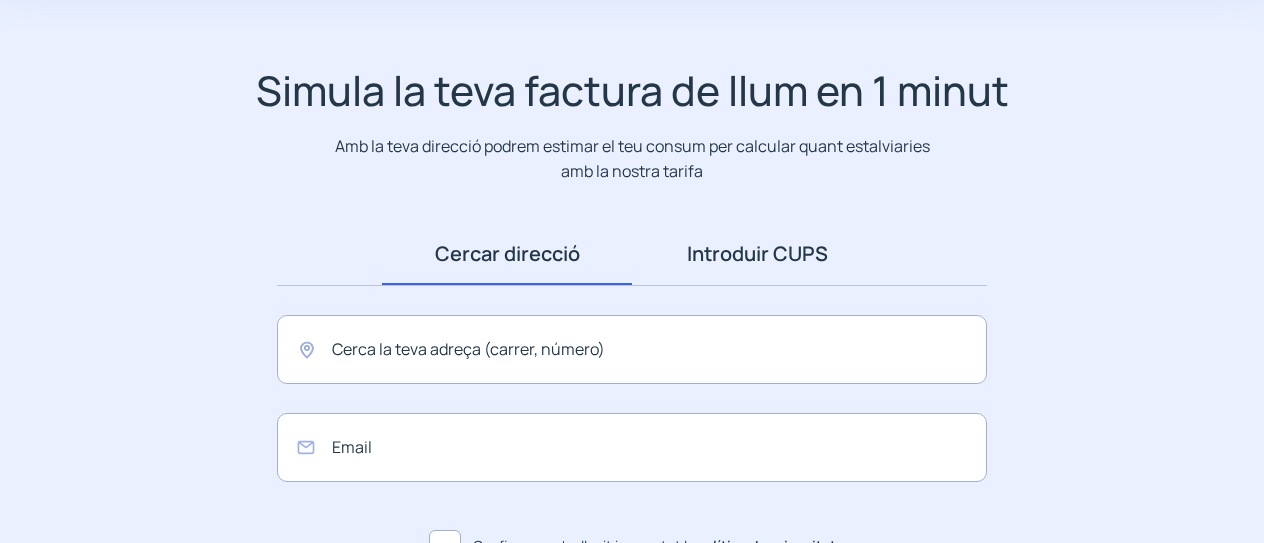 click on "Introduir CUPS" at bounding box center [757, 254] 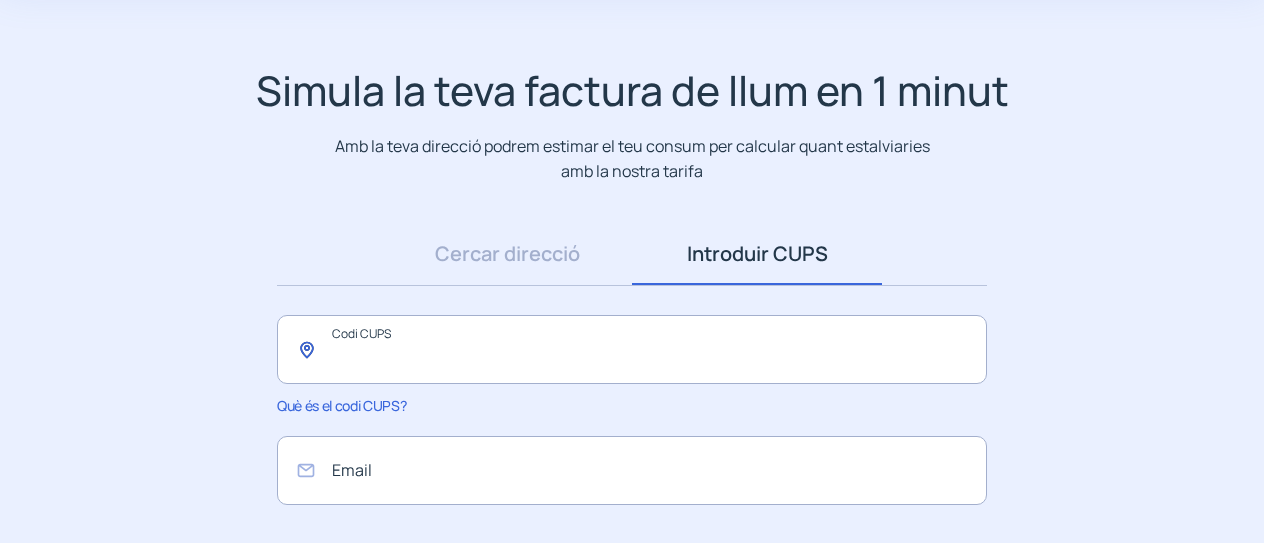 click 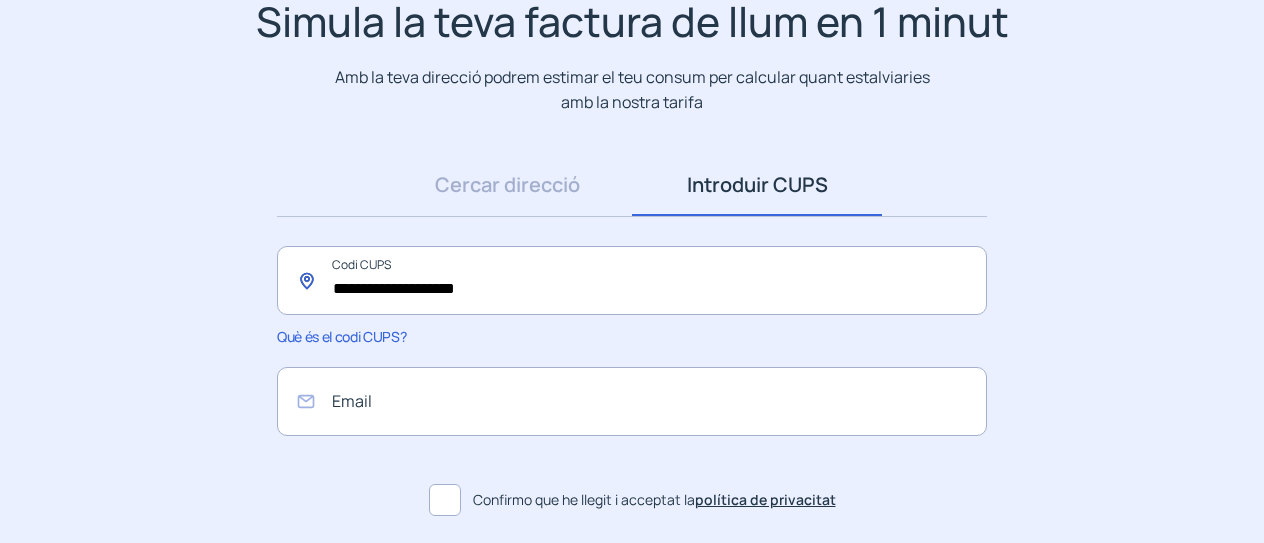scroll, scrollTop: 200, scrollLeft: 0, axis: vertical 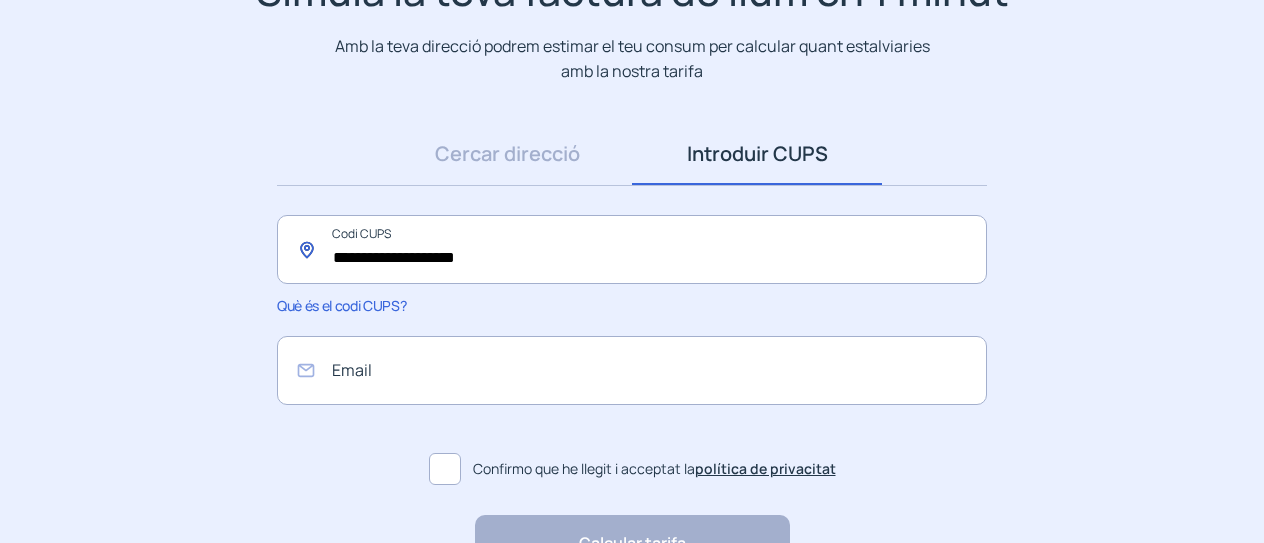 type on "**********" 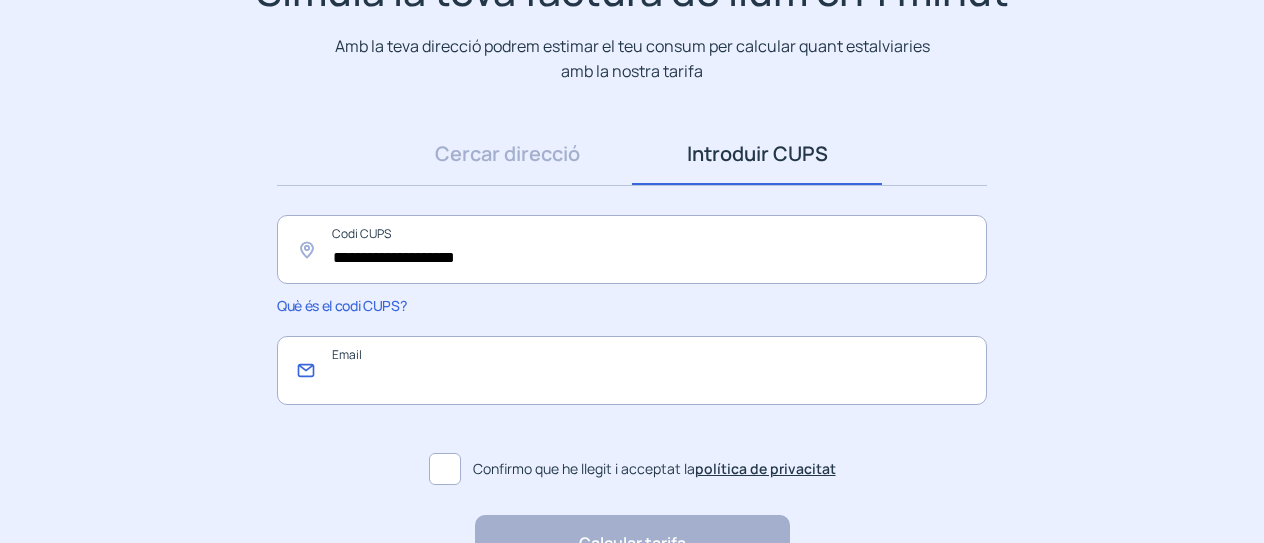 click 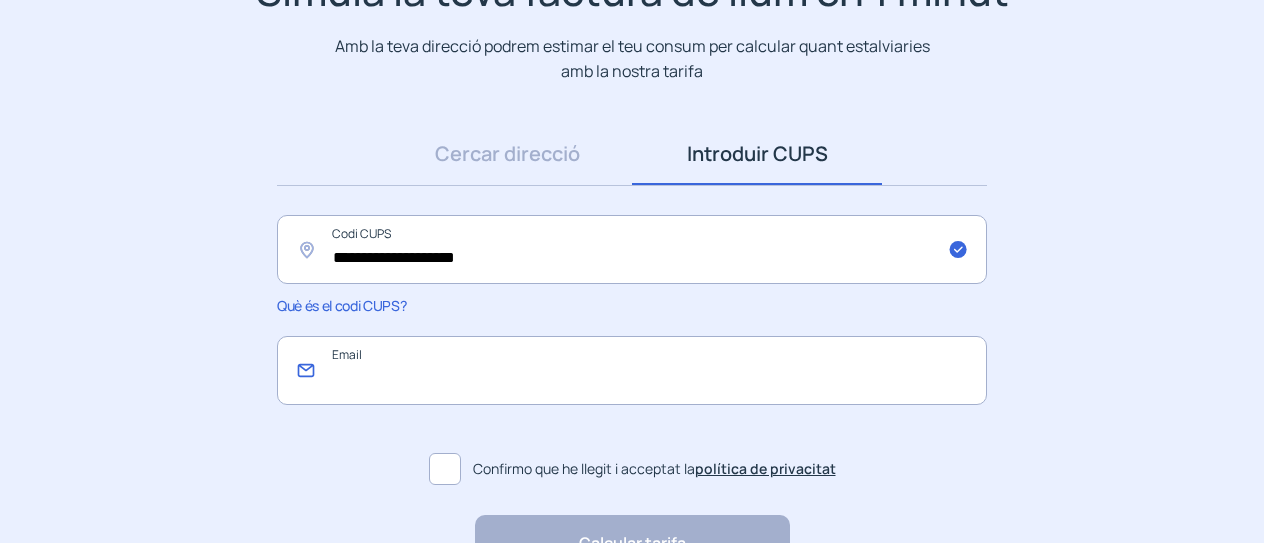type on "**********" 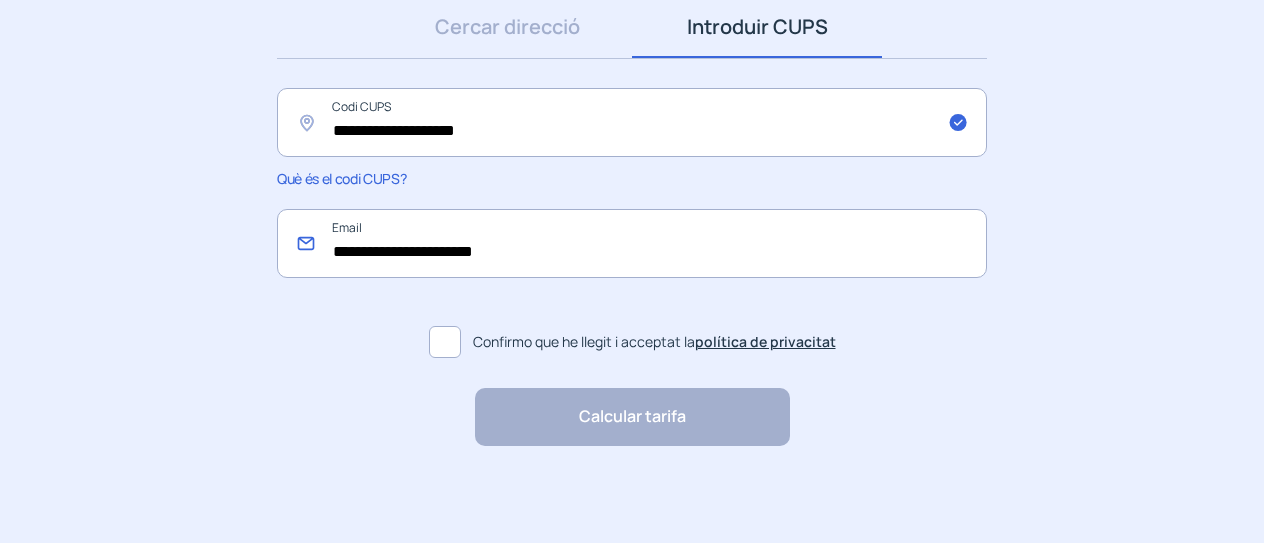 scroll, scrollTop: 329, scrollLeft: 0, axis: vertical 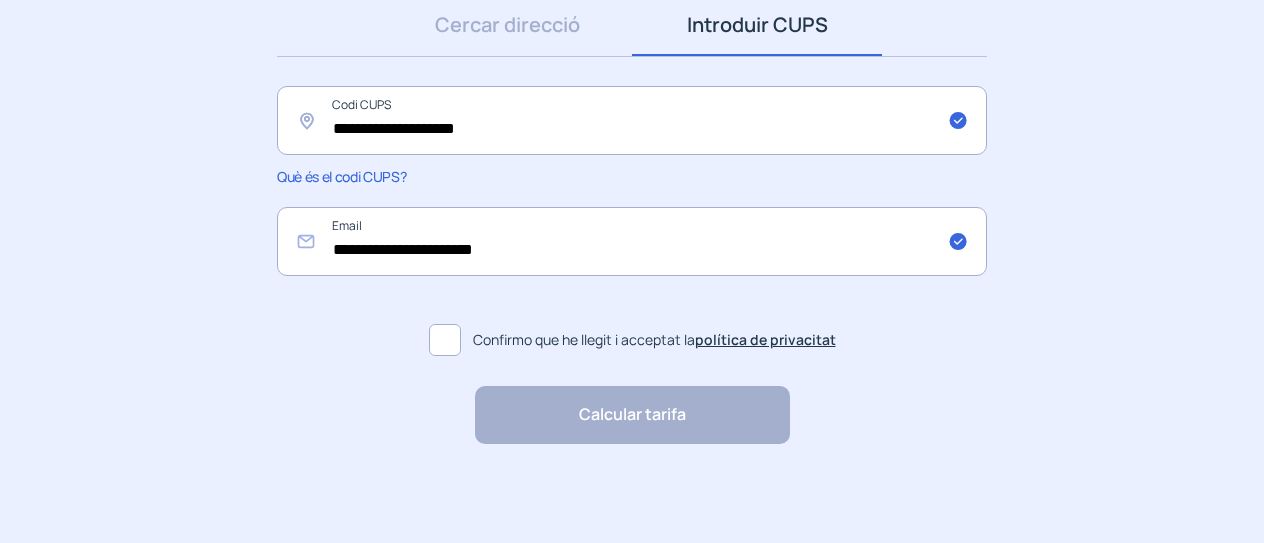 click 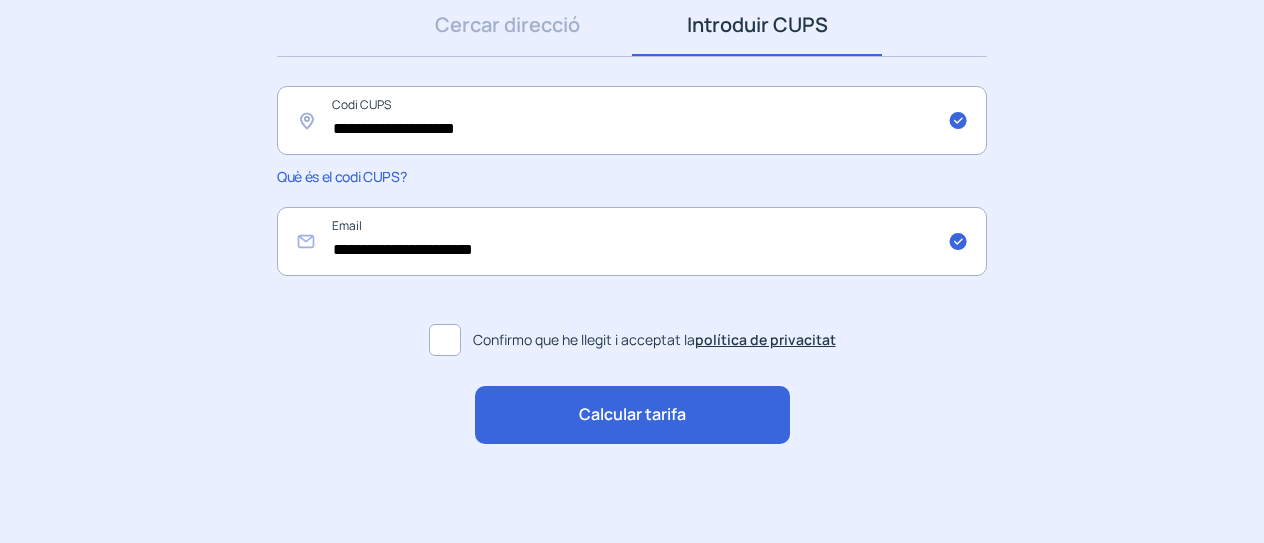 click on "Calcular tarifa" 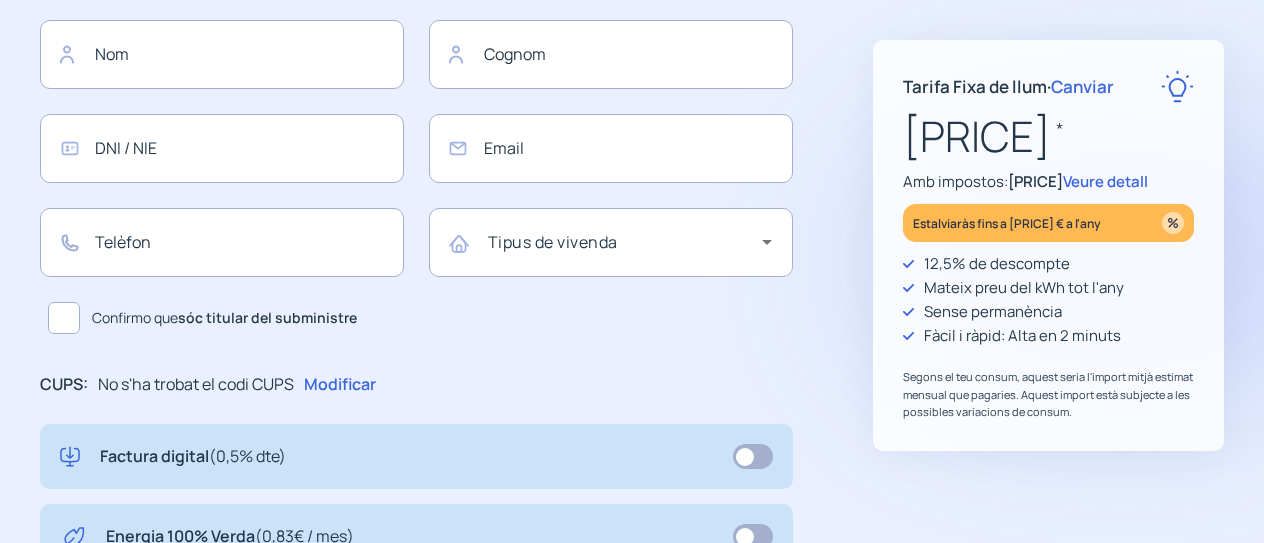 type on "**********" 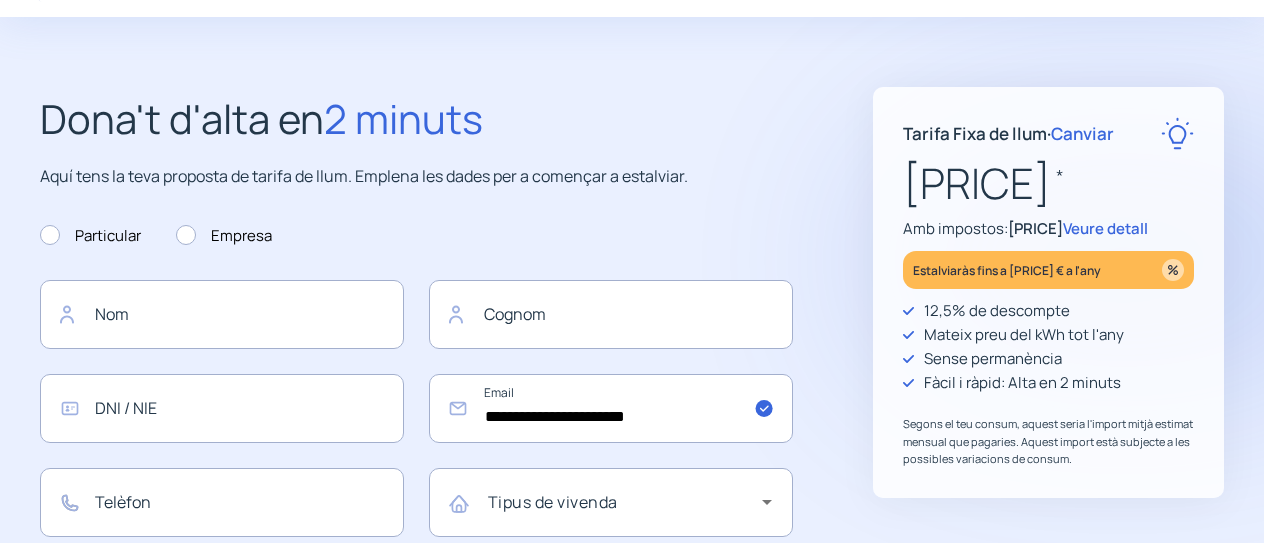 scroll, scrollTop: 100, scrollLeft: 0, axis: vertical 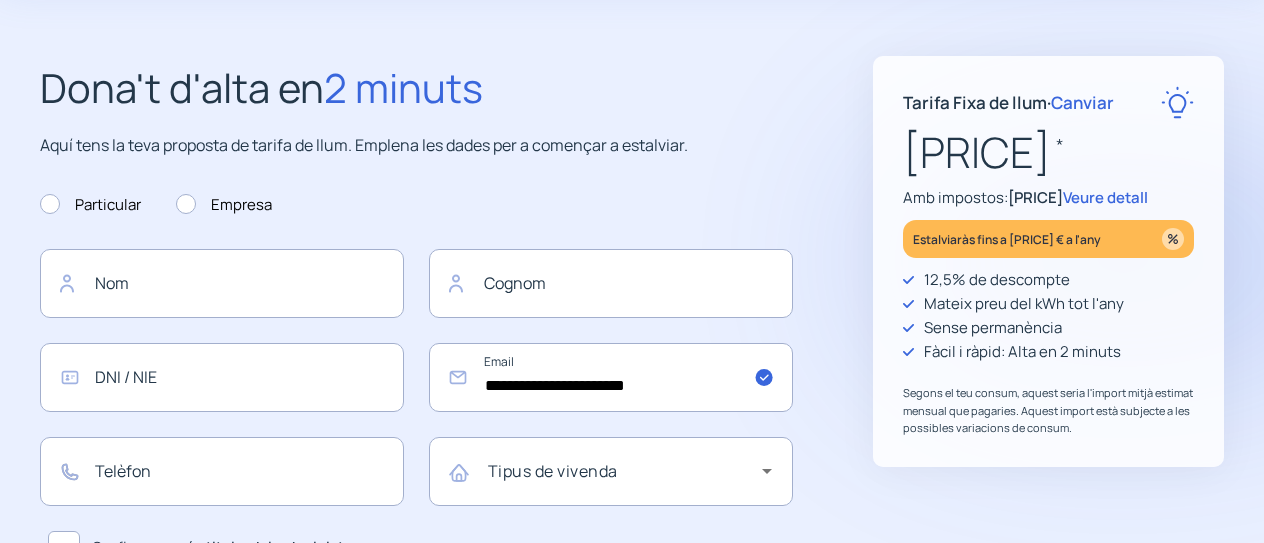 click on "Veure detall" 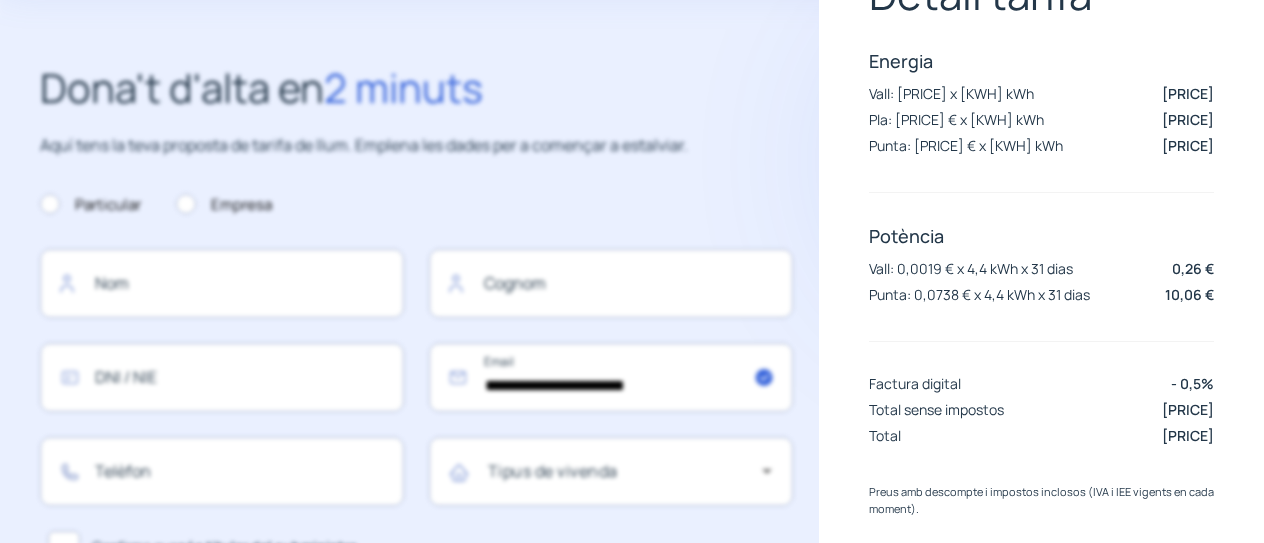 scroll, scrollTop: 0, scrollLeft: 0, axis: both 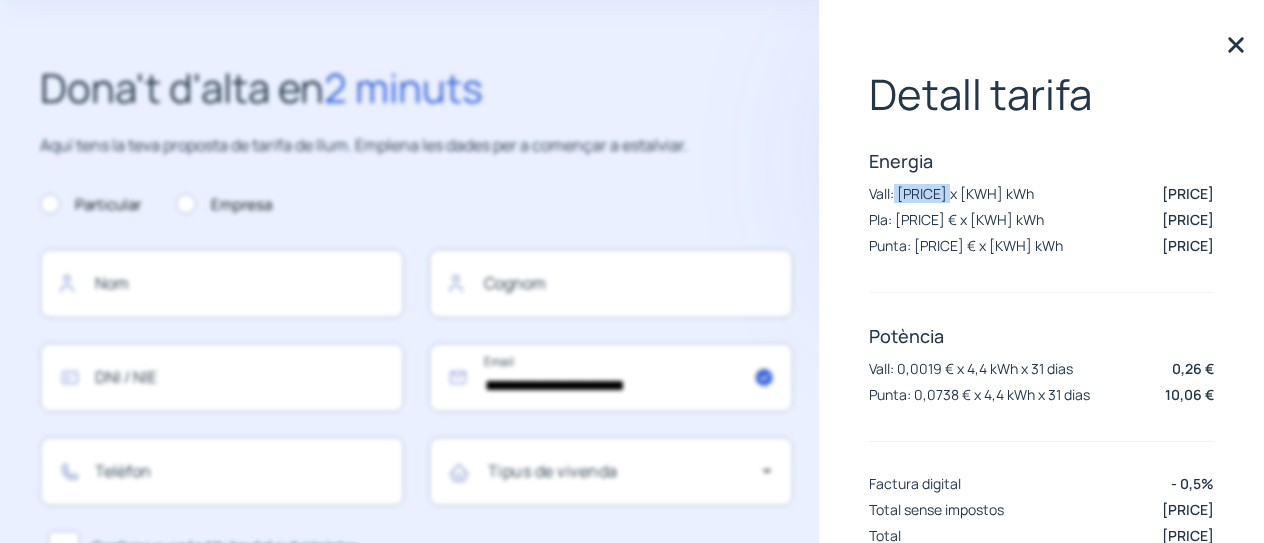 drag, startPoint x: 896, startPoint y: 195, endPoint x: 948, endPoint y: 197, distance: 52.03845 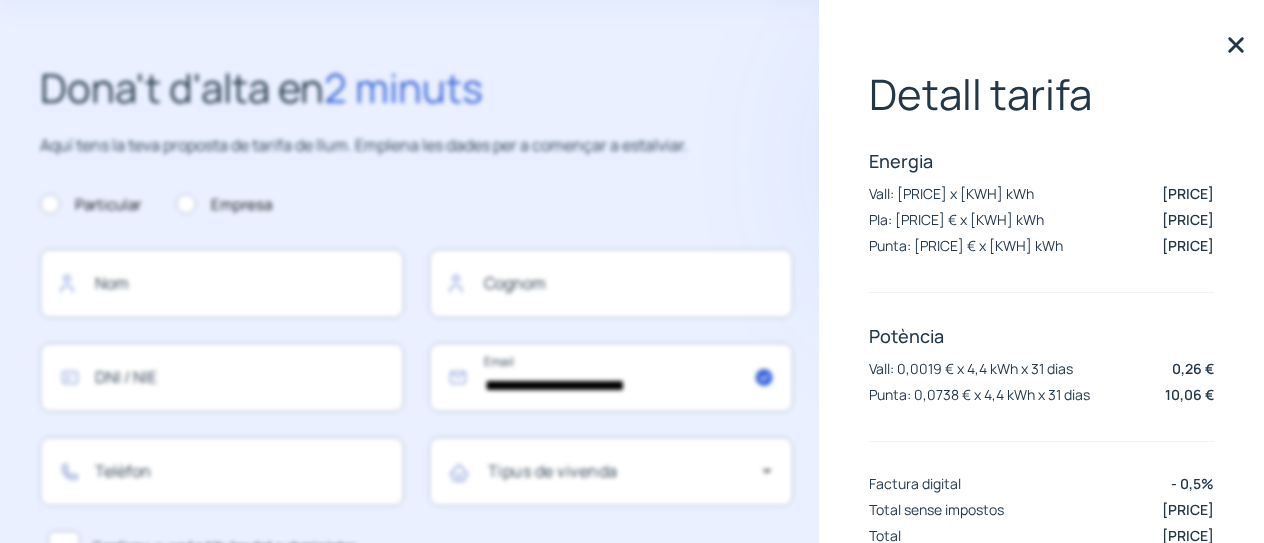 click on "Detall tarifa Energia Vall: [PRICE] € x [KWH] kWh [PRICE] Pla: [PRICE] € x [KWH] kWh [PRICE] Punta: [PRICE] € x [KWH] kWh [PRICE] Potència Vall: [PRICE] € x [KWH] kWh [DAYS] dias [PRICE] Punta: [PRICE] € x [KWH] kWh [DAYS] dias [PRICE] Factura digital - [PERCENTAGE]% Total sense impostos [PRICE] Total [PRICE]" 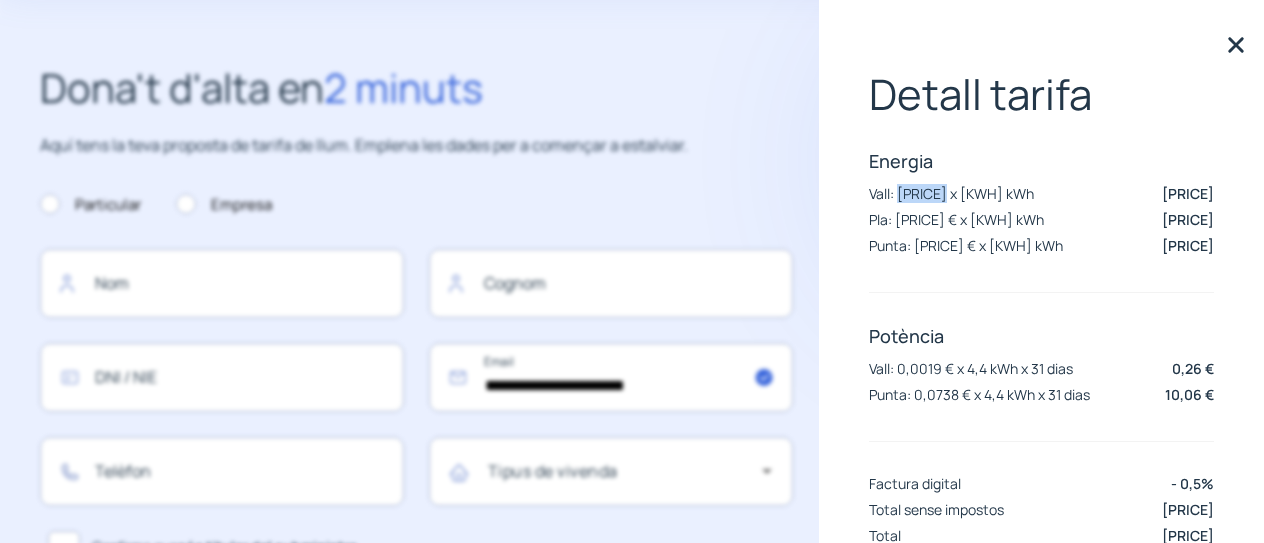 drag, startPoint x: 900, startPoint y: 194, endPoint x: 940, endPoint y: 197, distance: 40.112343 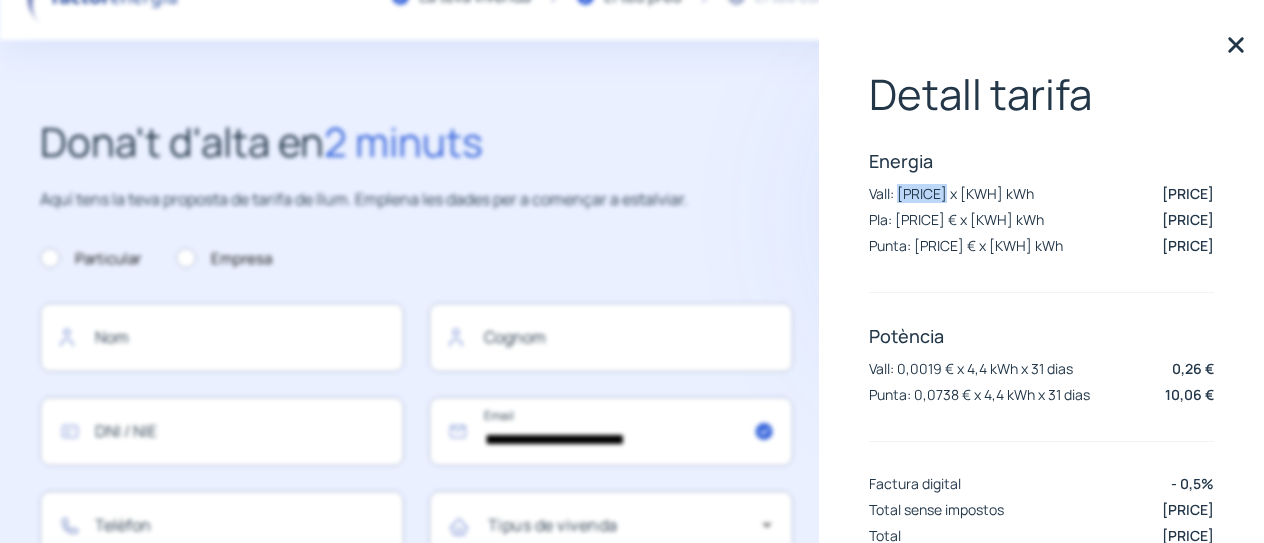 scroll, scrollTop: 0, scrollLeft: 0, axis: both 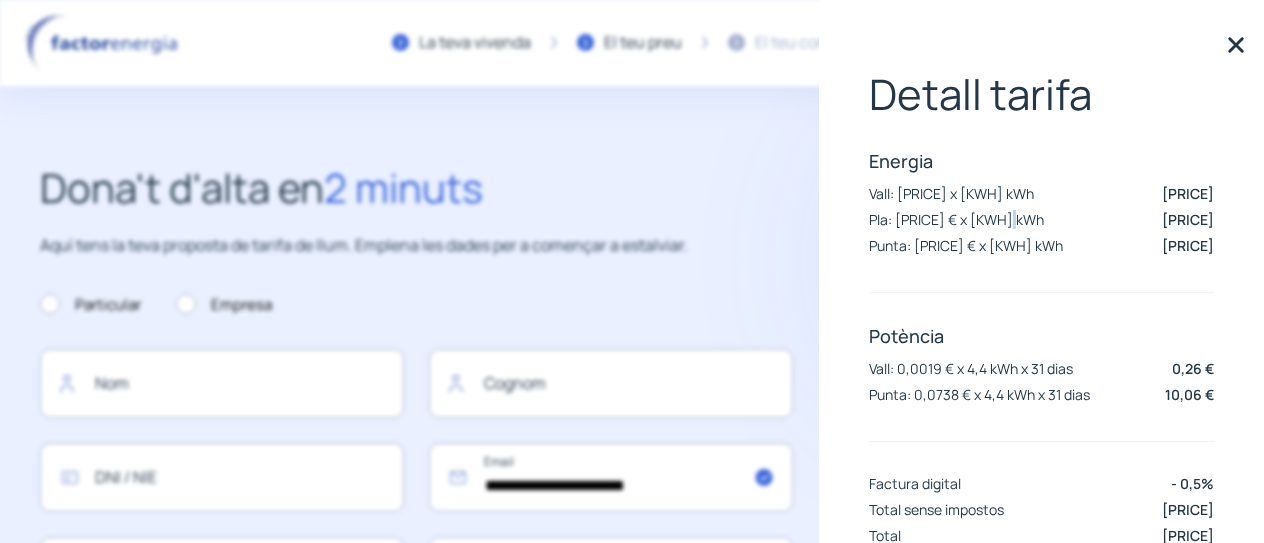 drag, startPoint x: 1001, startPoint y: 211, endPoint x: 992, endPoint y: 206, distance: 10.29563 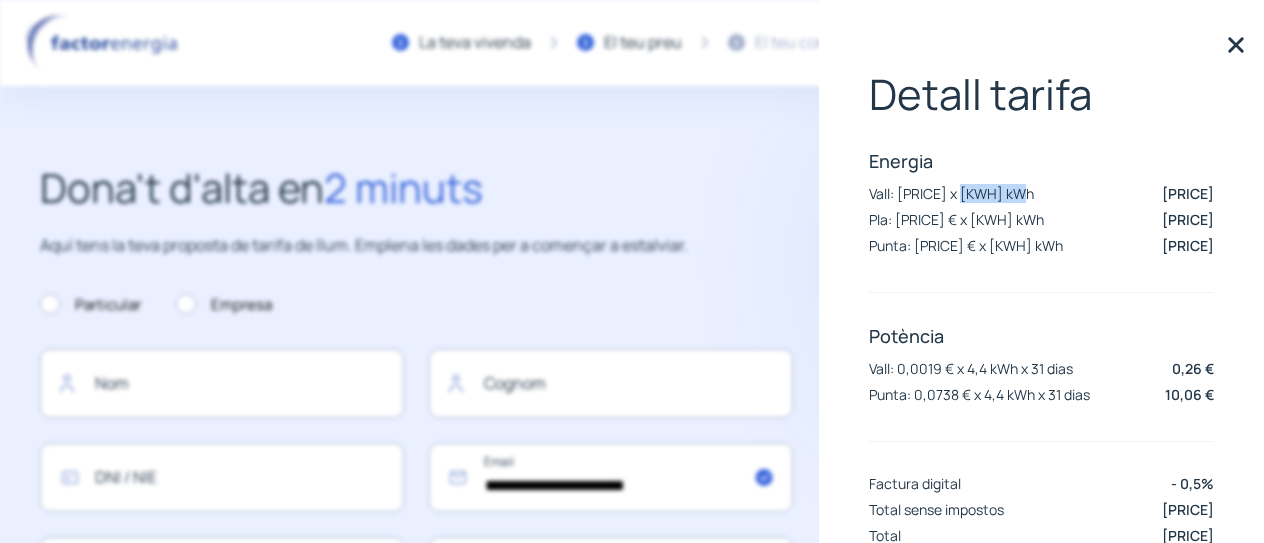 drag, startPoint x: 961, startPoint y: 195, endPoint x: 1012, endPoint y: 199, distance: 51.156624 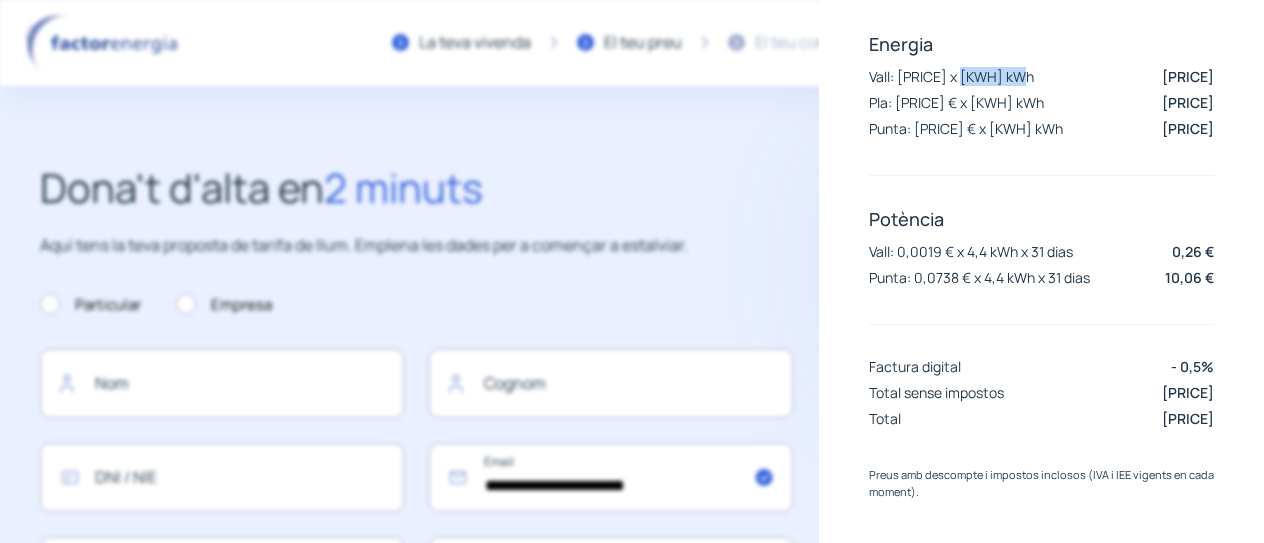 scroll, scrollTop: 125, scrollLeft: 0, axis: vertical 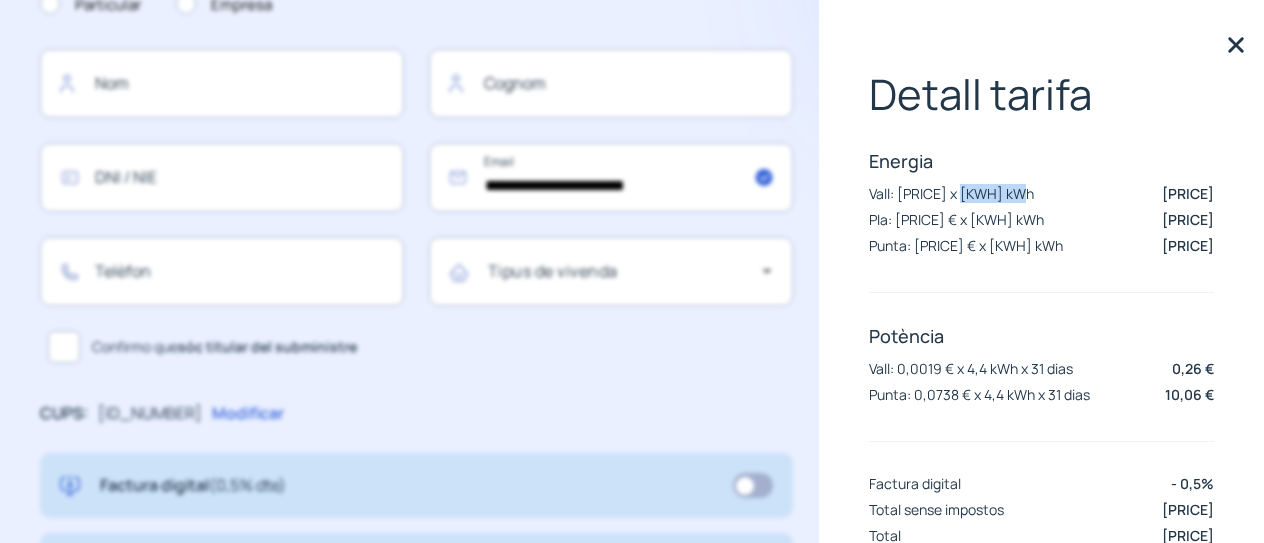 click 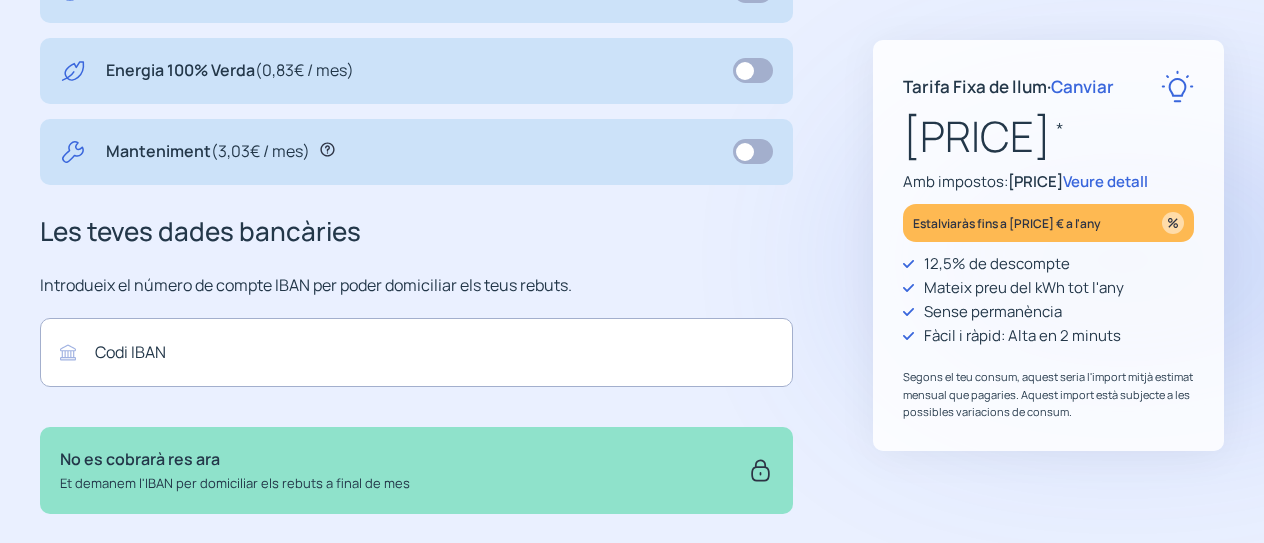 scroll, scrollTop: 800, scrollLeft: 0, axis: vertical 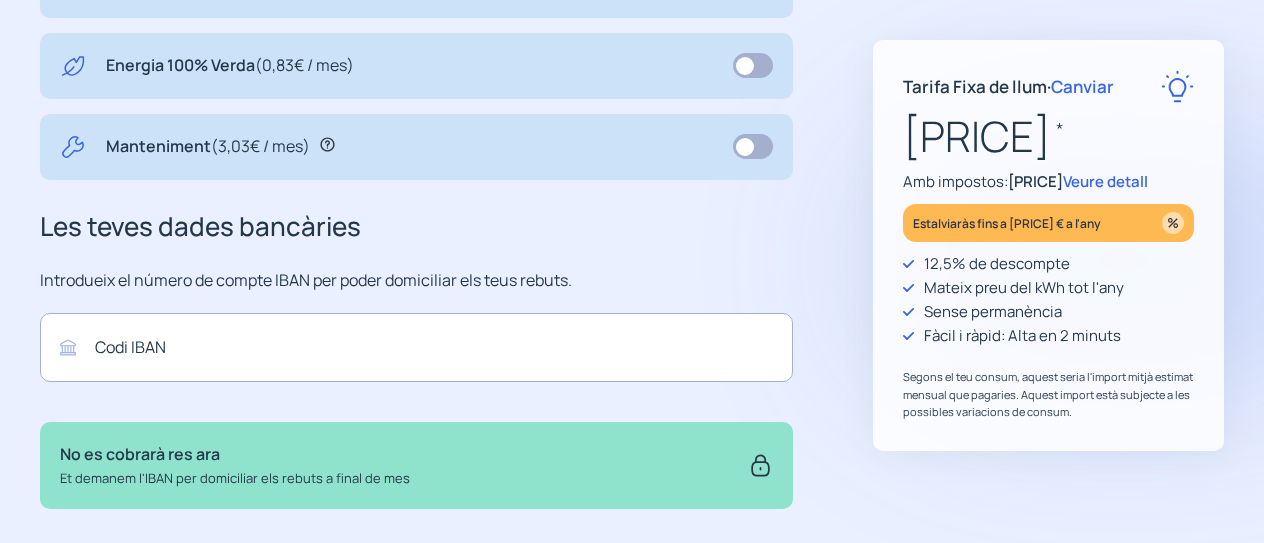 click on "Veure detall" 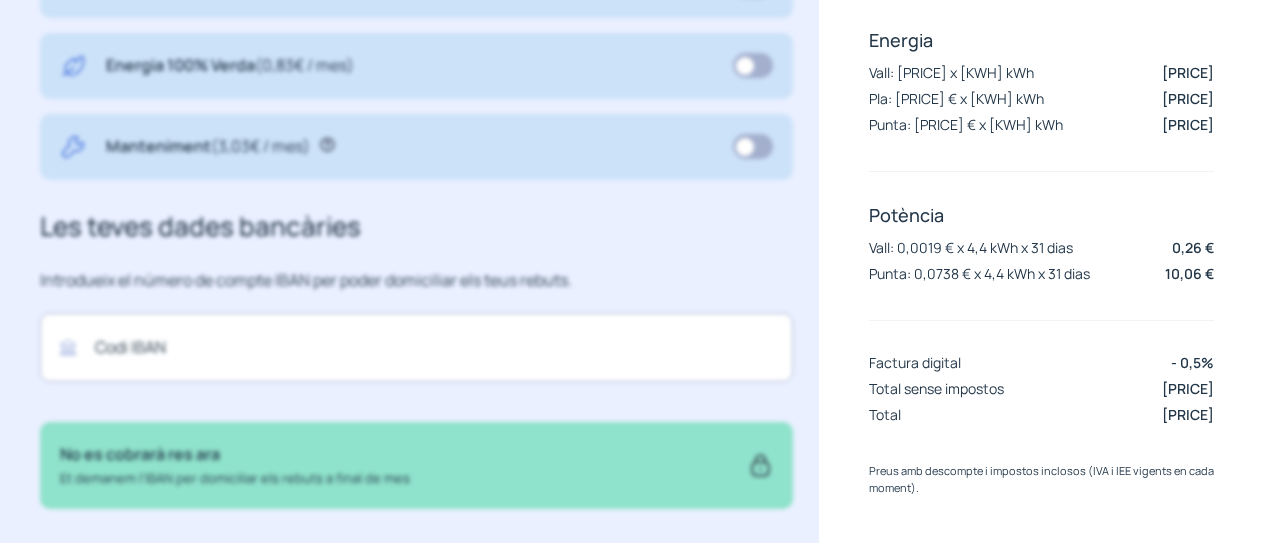 scroll, scrollTop: 125, scrollLeft: 0, axis: vertical 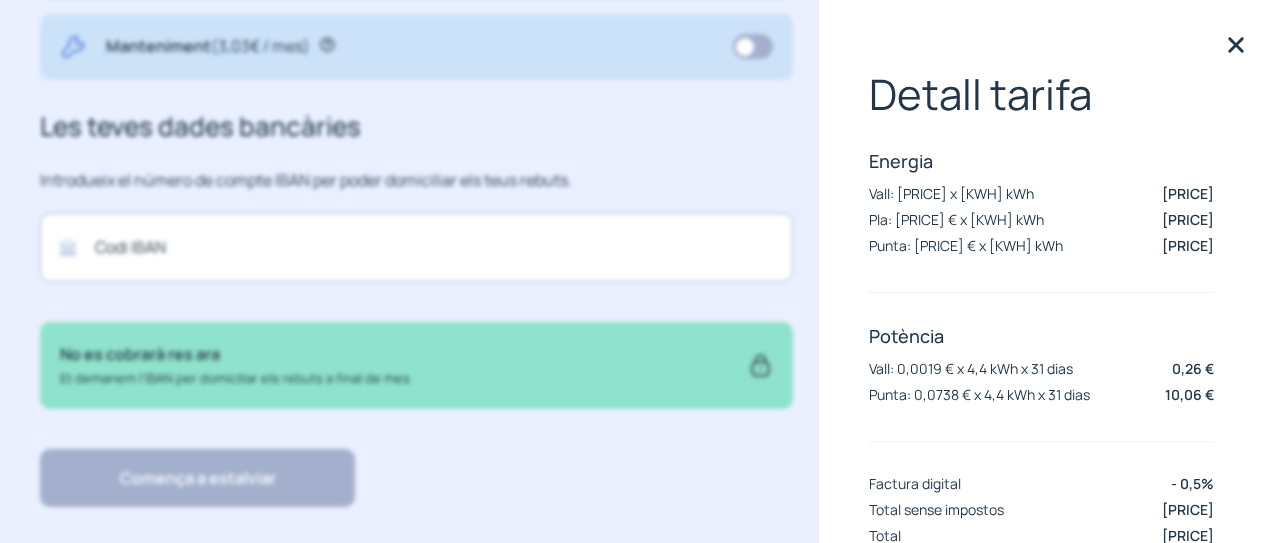 click 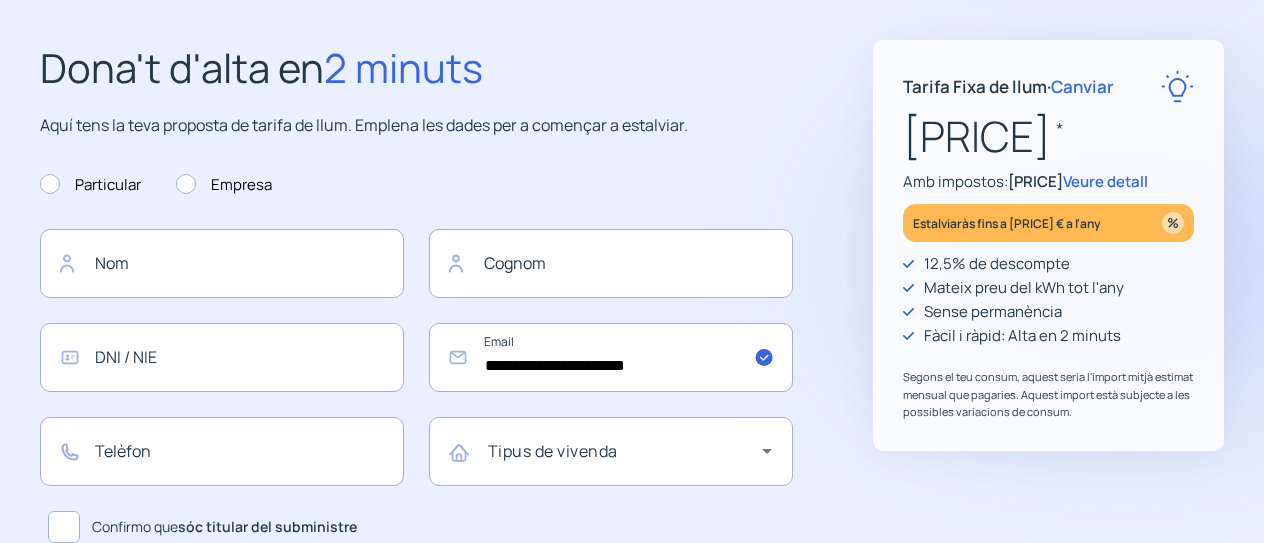 scroll, scrollTop: 0, scrollLeft: 0, axis: both 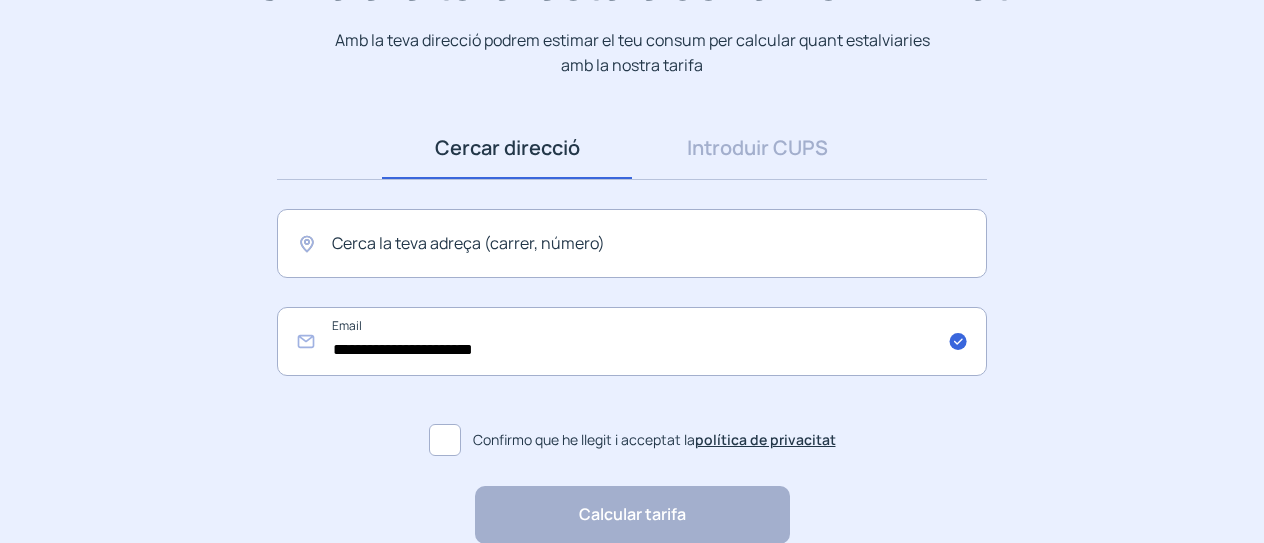 click on "Cercar direcció" at bounding box center [507, 148] 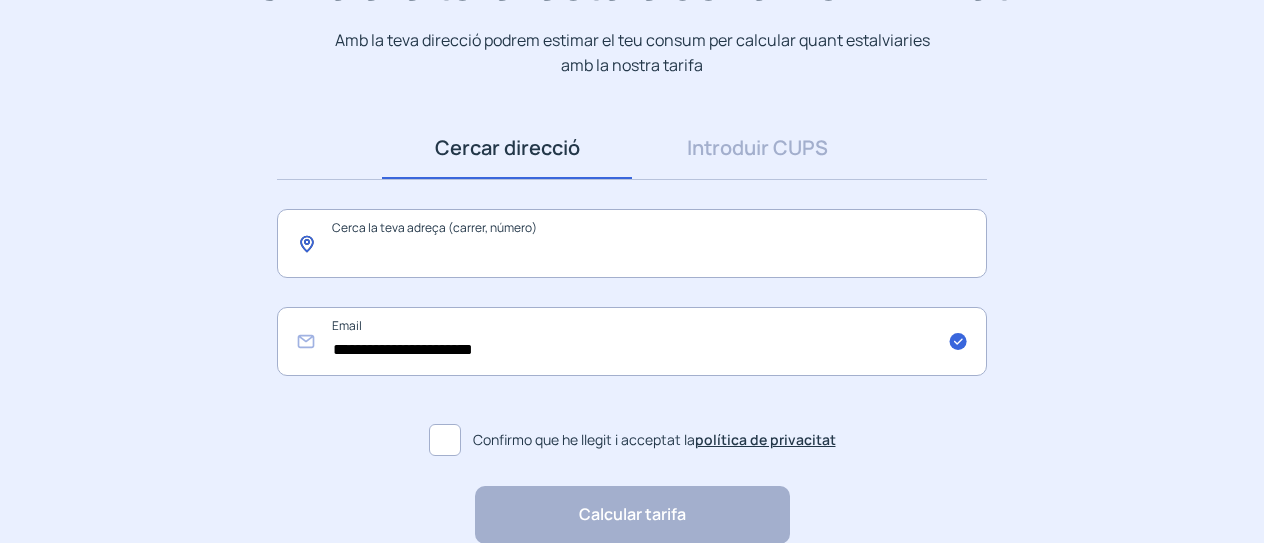 click 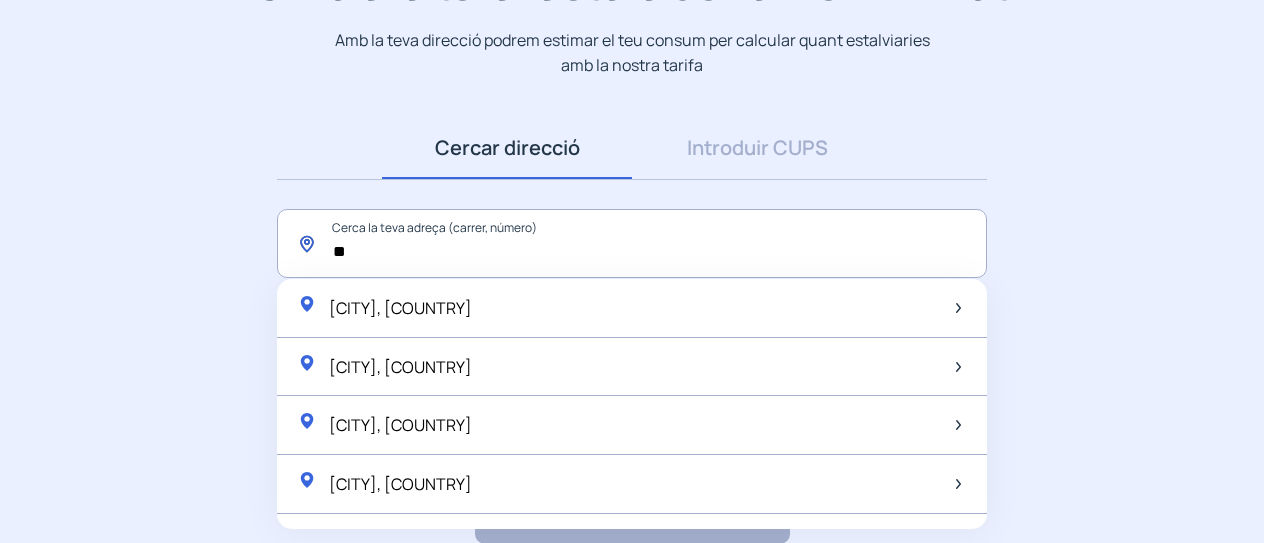 type on "*" 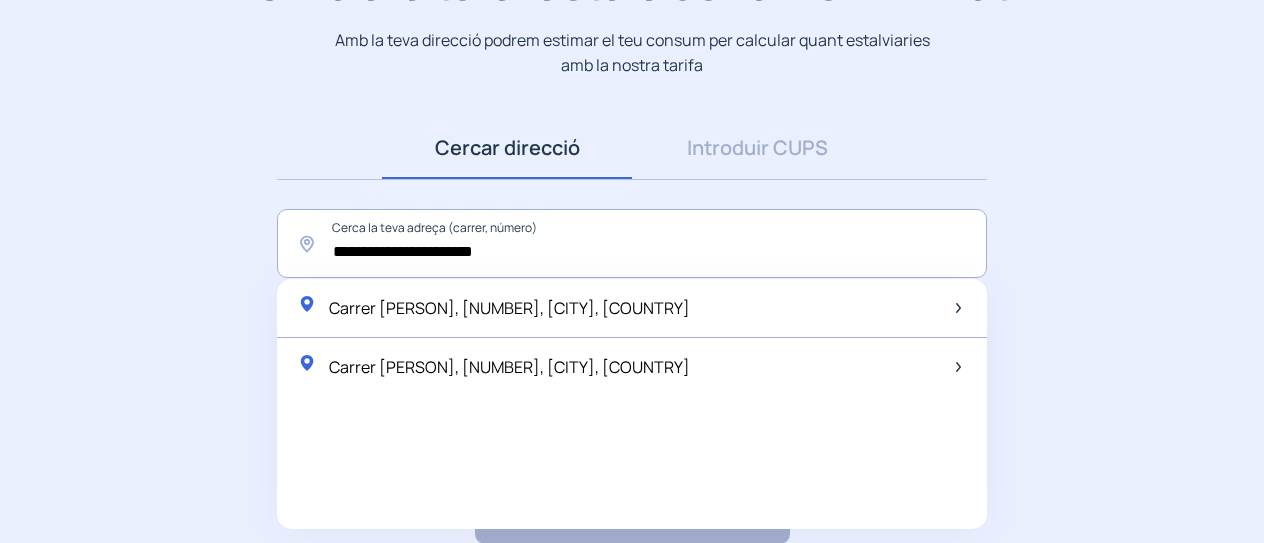 click on "Carrer [PERSON], [NUMBER], [CITY], [COUNTRY]" 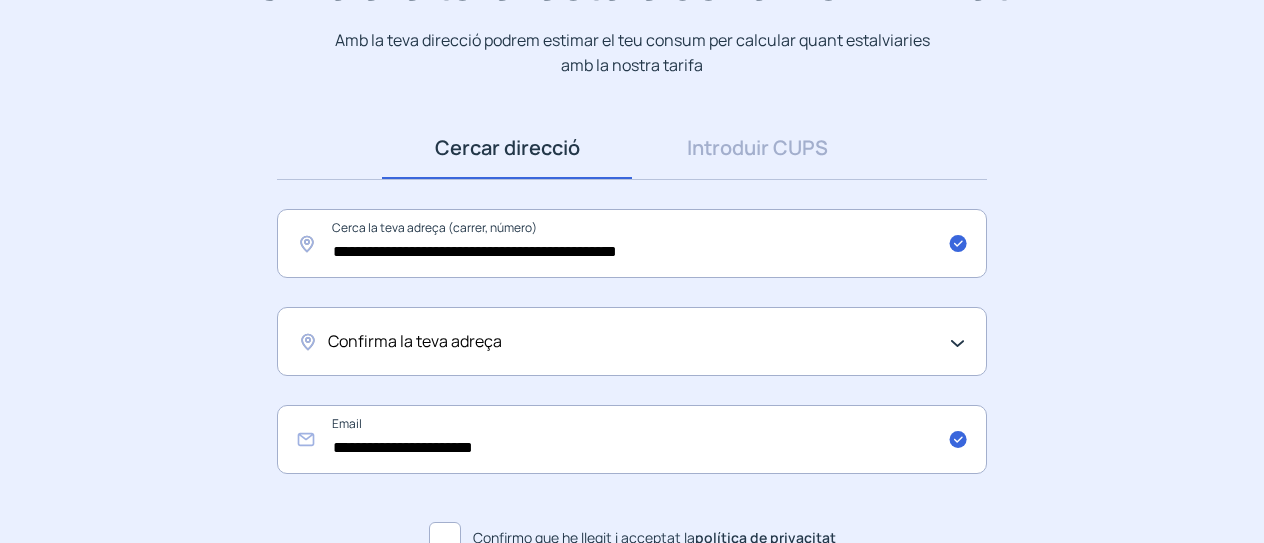click on "Confirma la teva adreça" 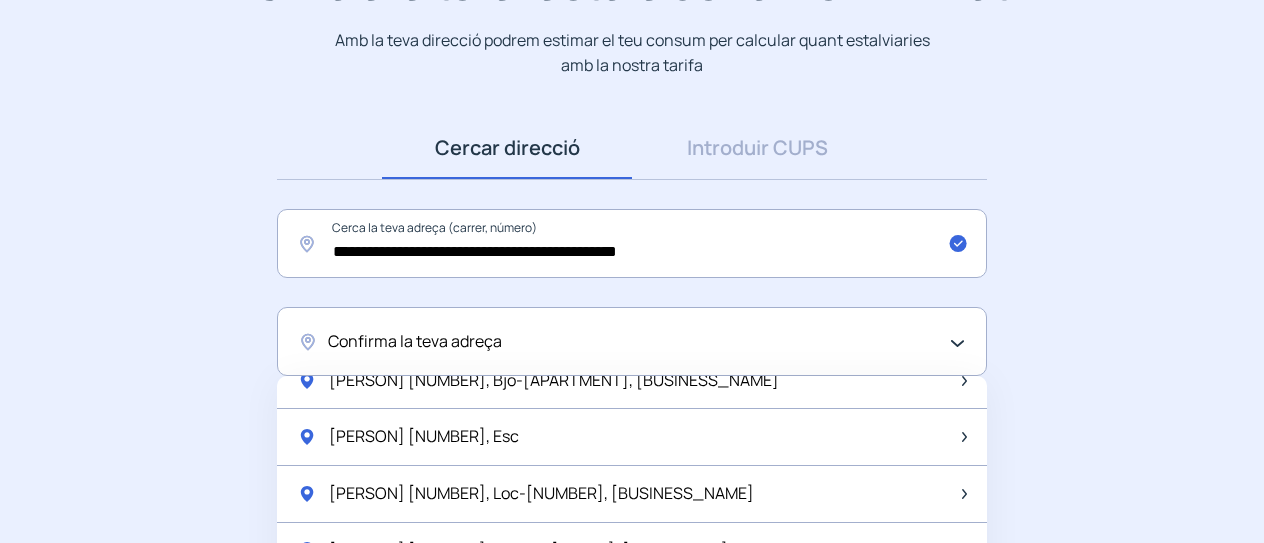 scroll, scrollTop: 800, scrollLeft: 0, axis: vertical 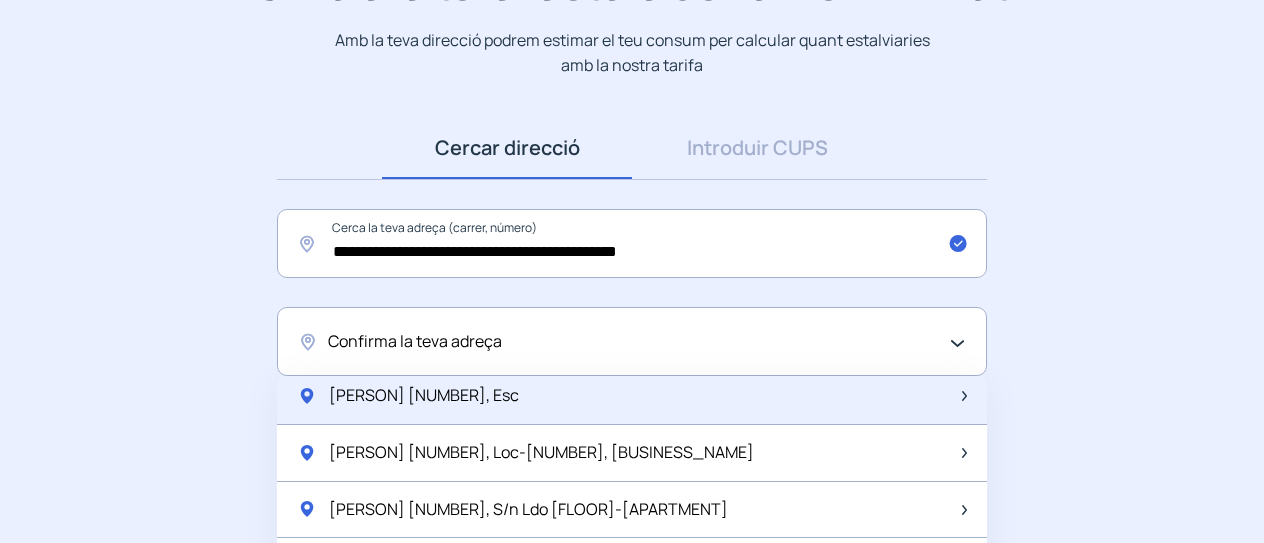 click on "[PERSON] [NUMBER], Esc" 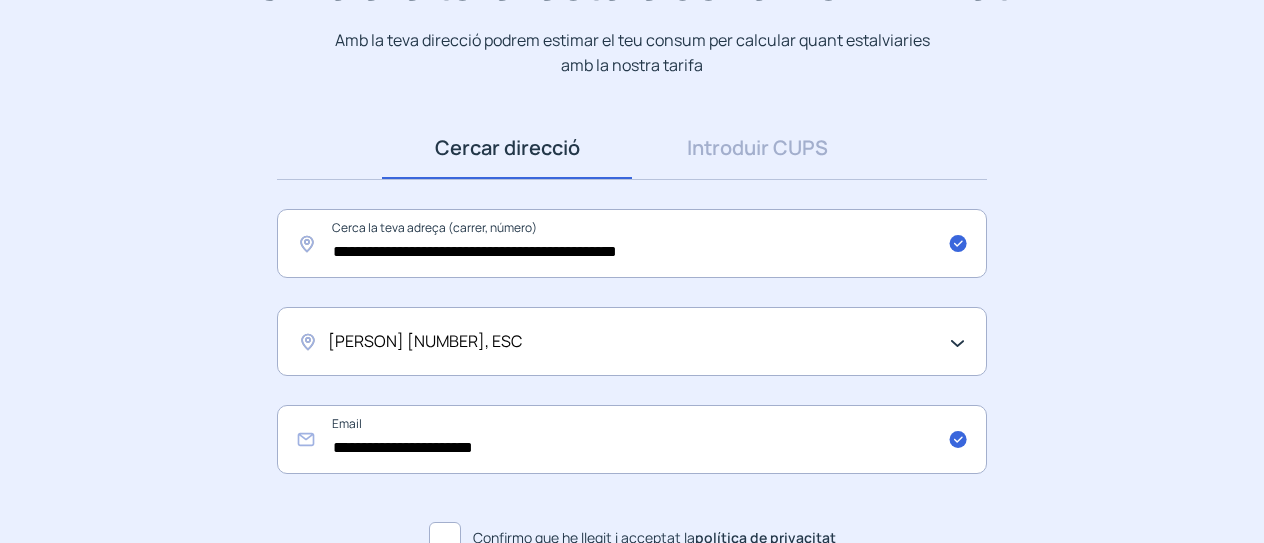 click on "[PERSON] [NUMBER], ESC" 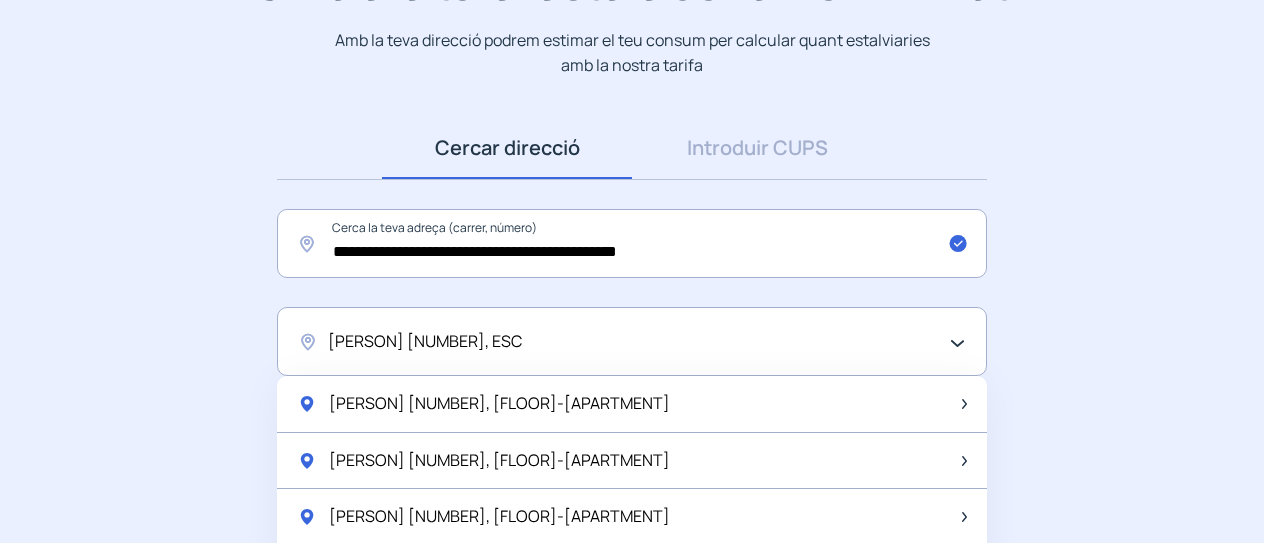 click on "[PERSON] [NUMBER], ESC" 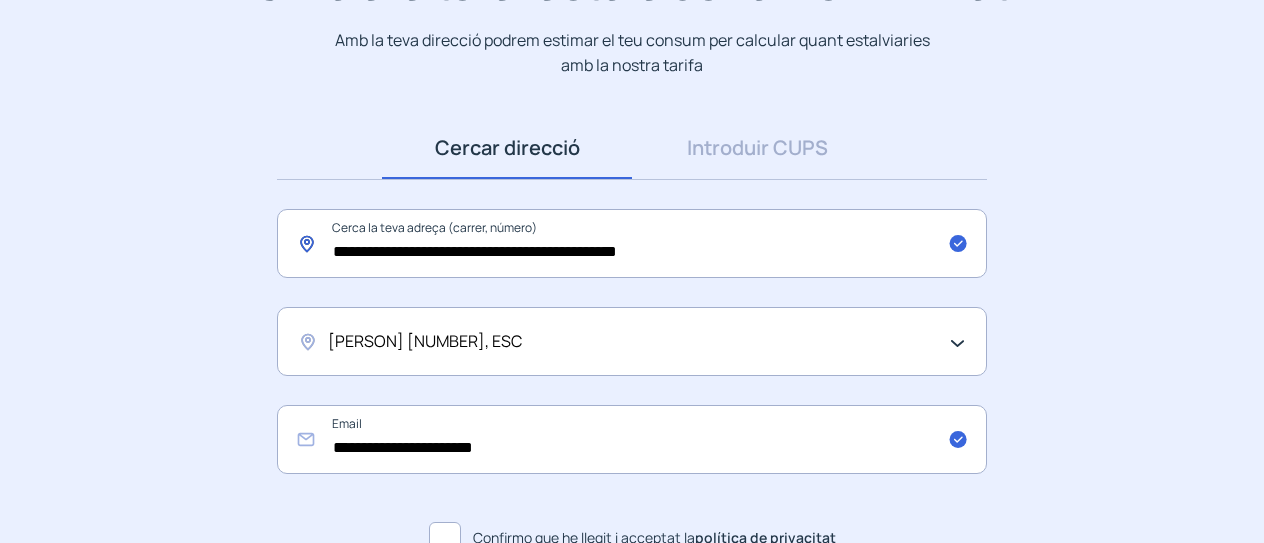 click on "**********" 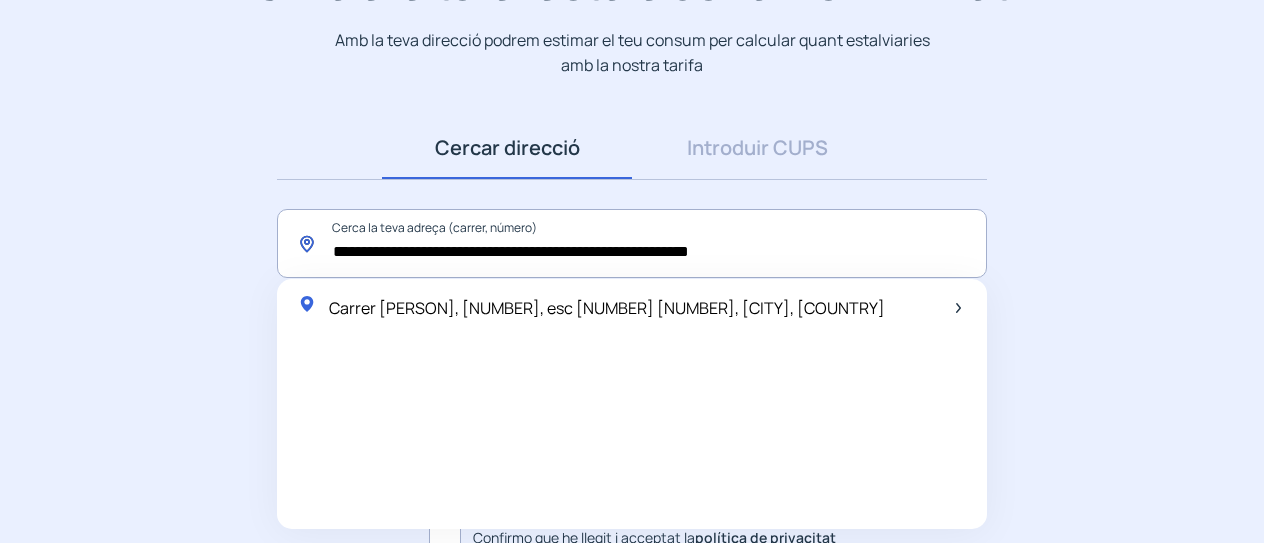 type on "**********" 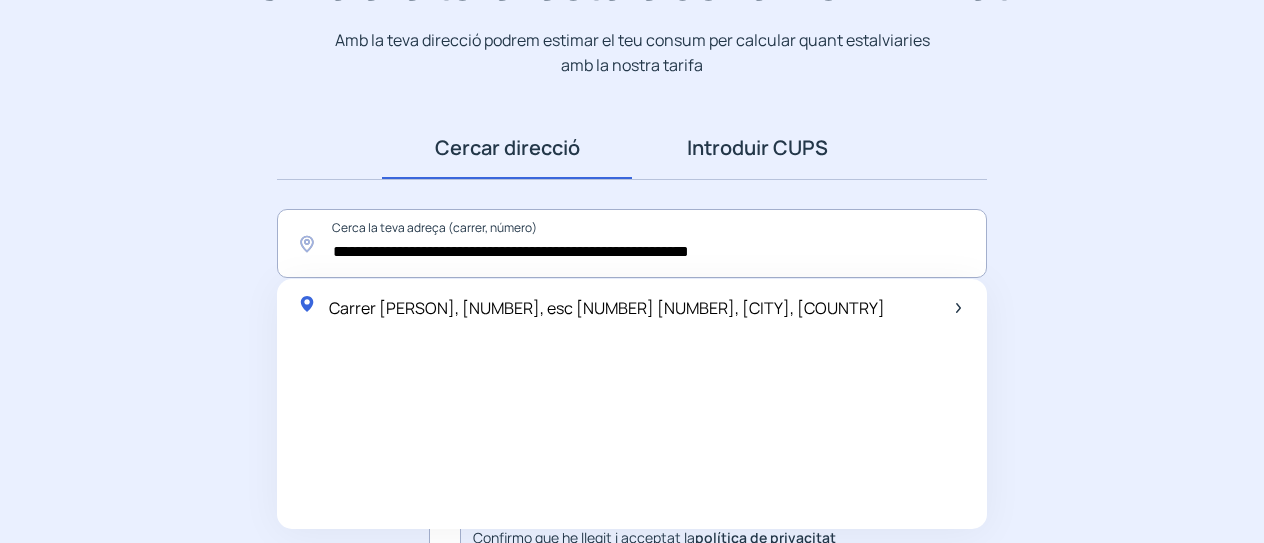 click on "Introduir CUPS" at bounding box center (757, 148) 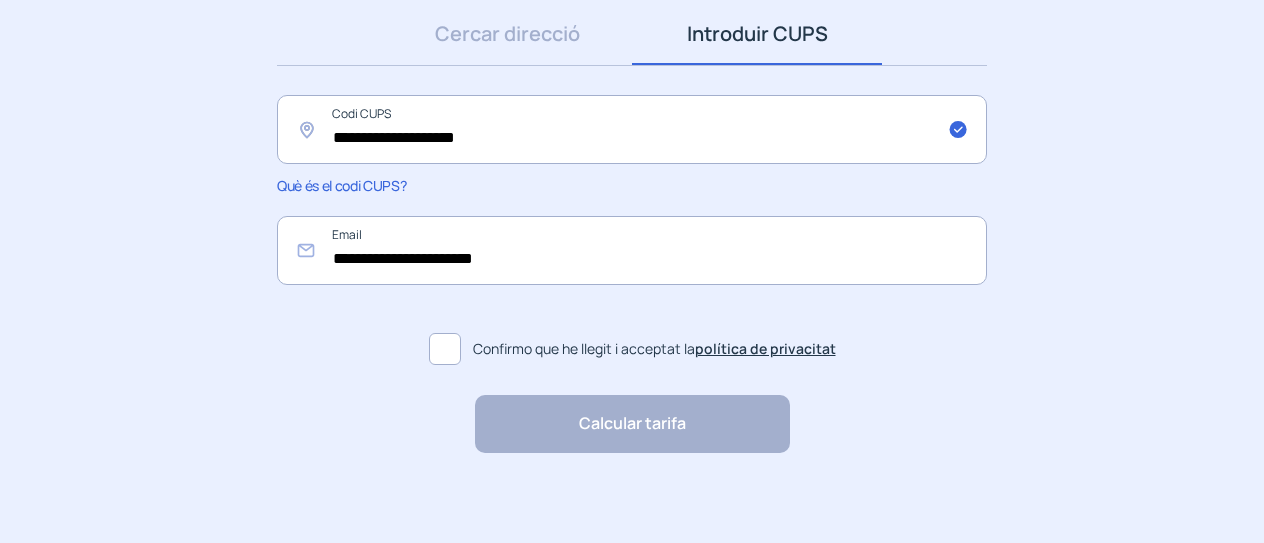 scroll, scrollTop: 329, scrollLeft: 0, axis: vertical 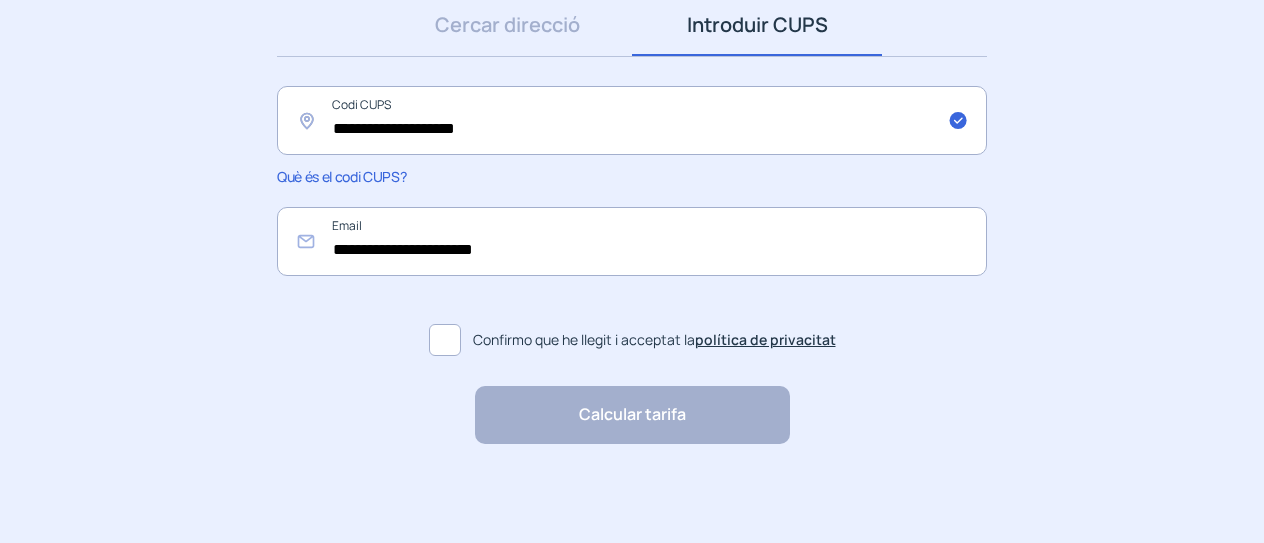 click 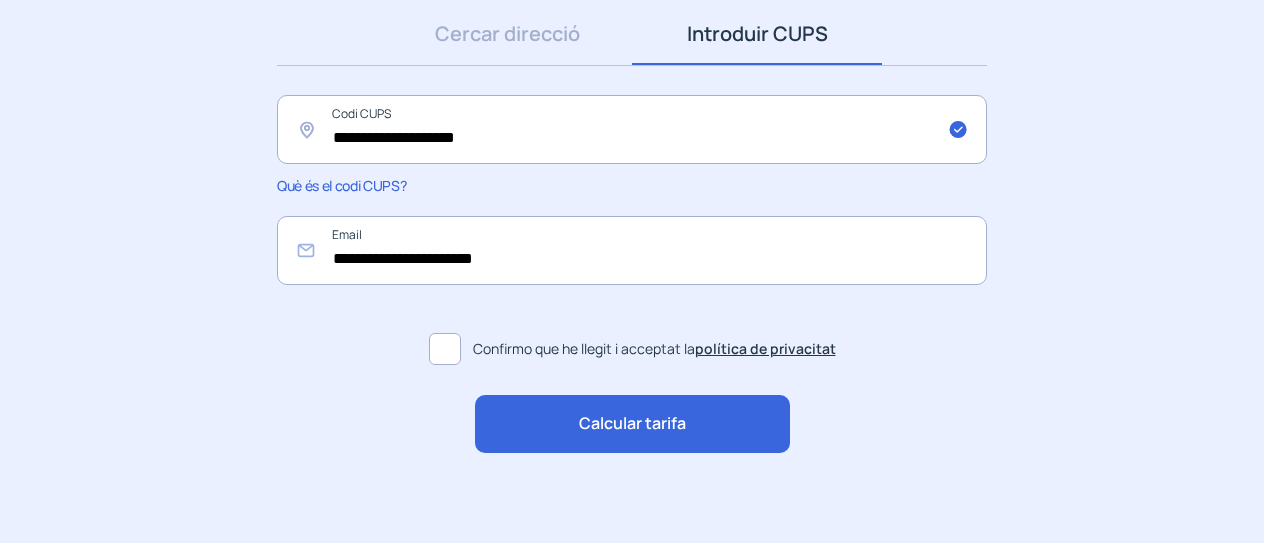 scroll, scrollTop: 329, scrollLeft: 0, axis: vertical 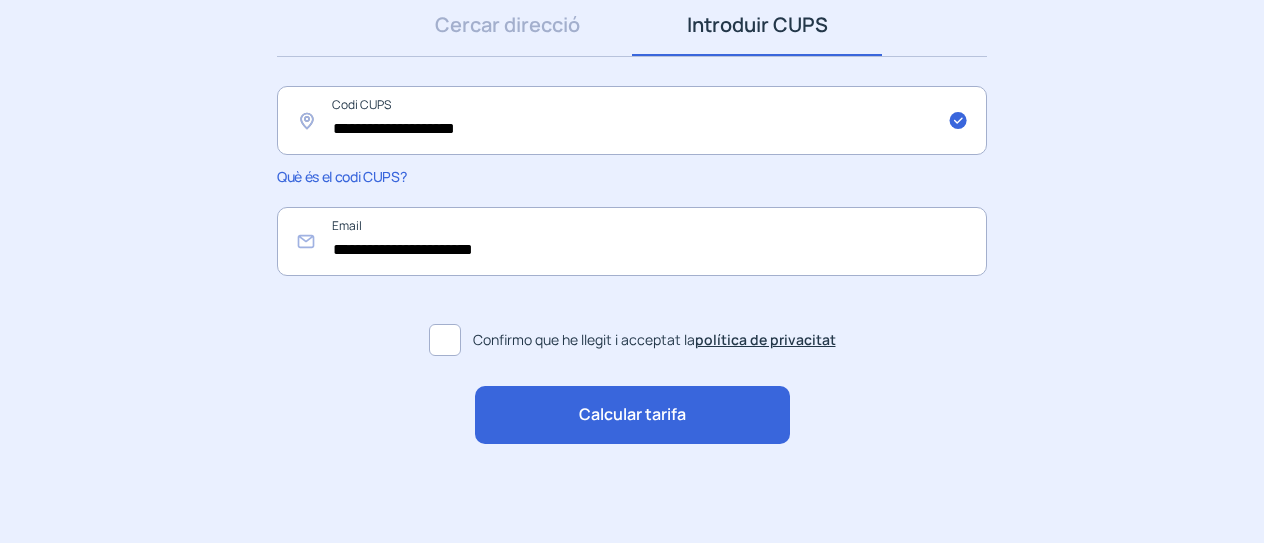 click on "Calcular tarifa" 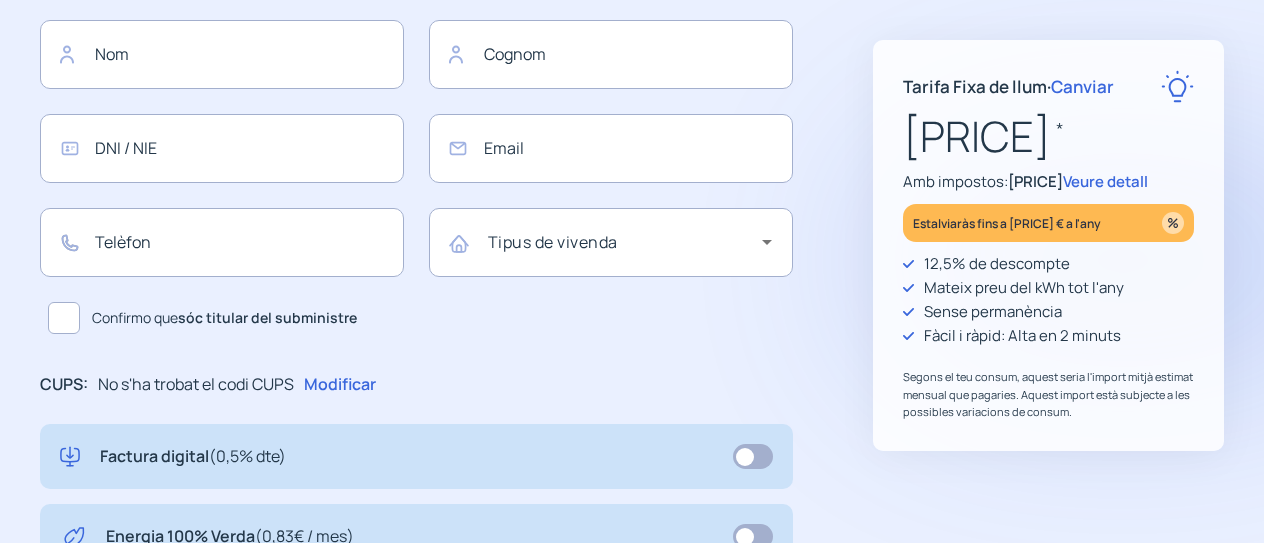 type on "**********" 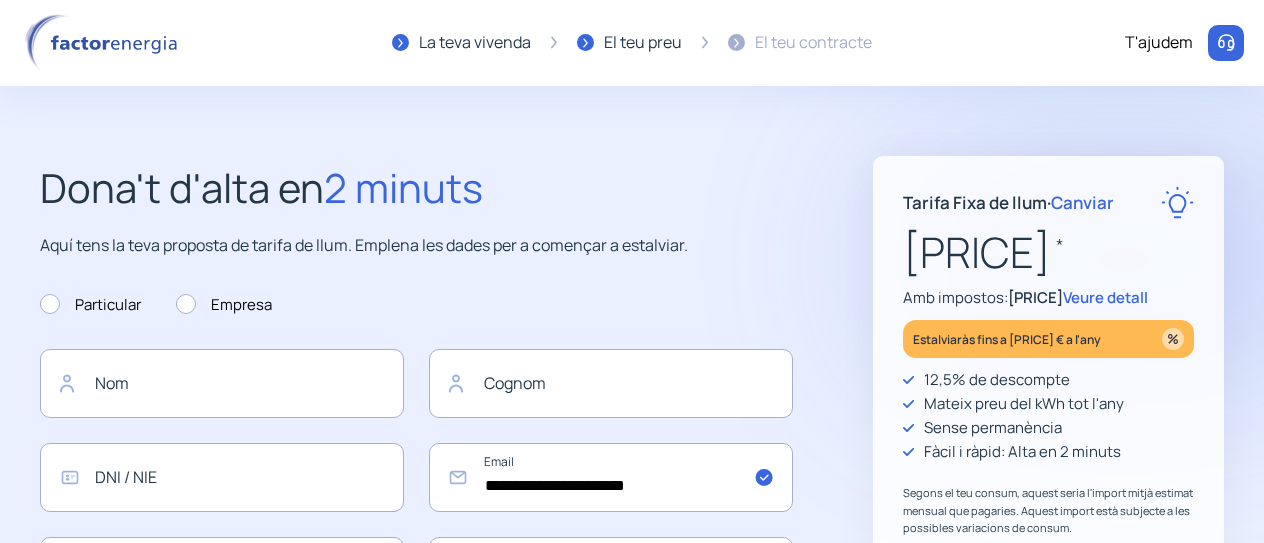 scroll, scrollTop: 100, scrollLeft: 0, axis: vertical 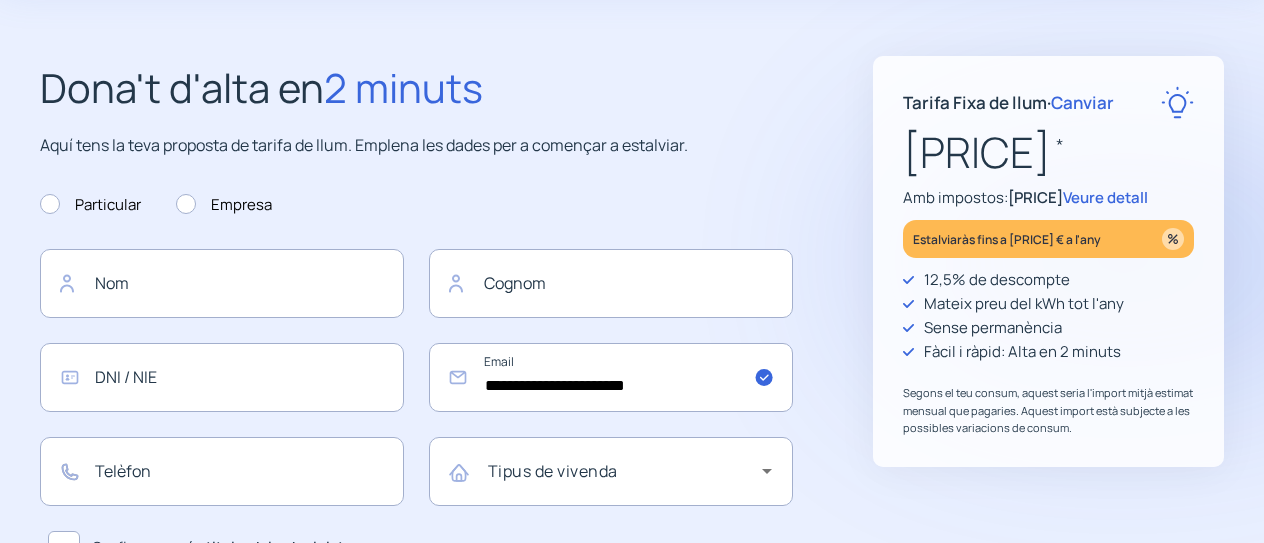 click on "Canviar" 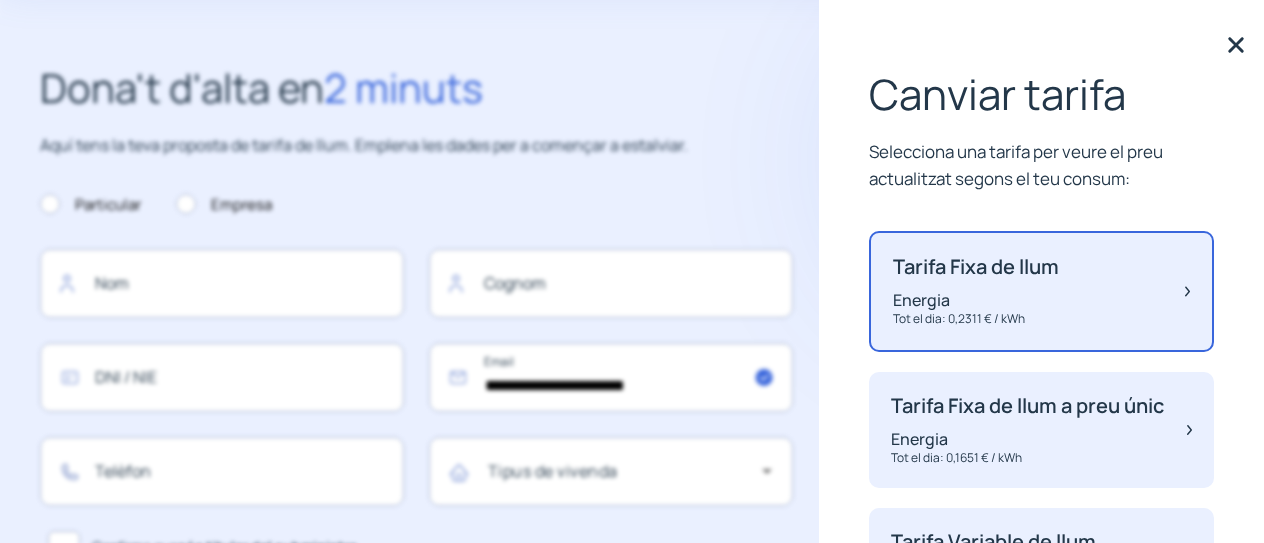 scroll, scrollTop: 100, scrollLeft: 0, axis: vertical 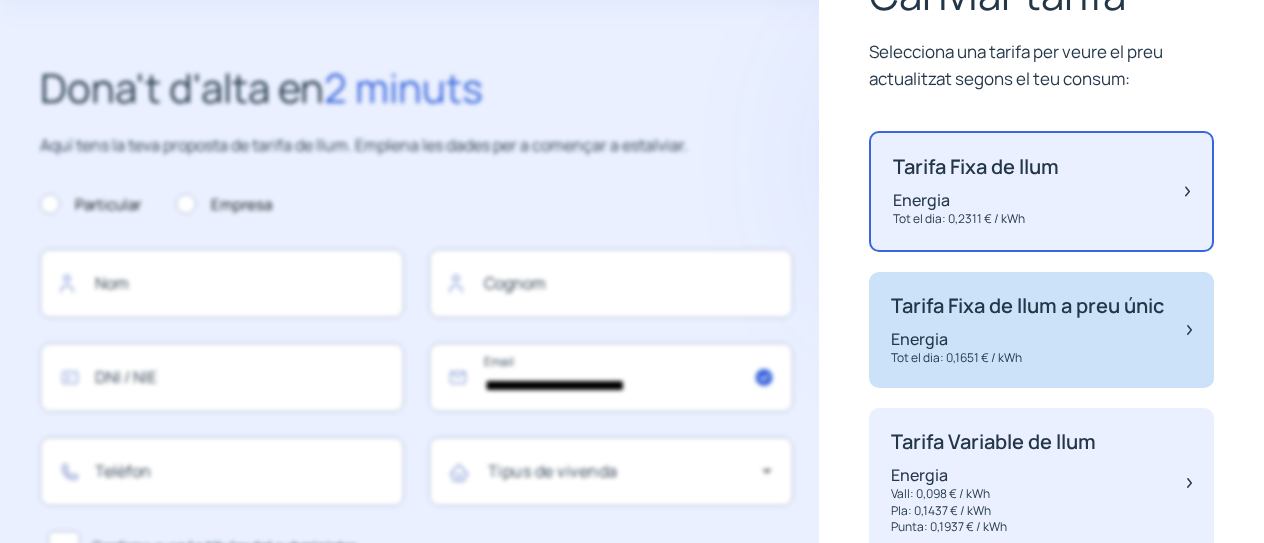 click on "Tarifa Fixa de llum a preu únic Energia Tot el dia: [PRICE] € / kWh" 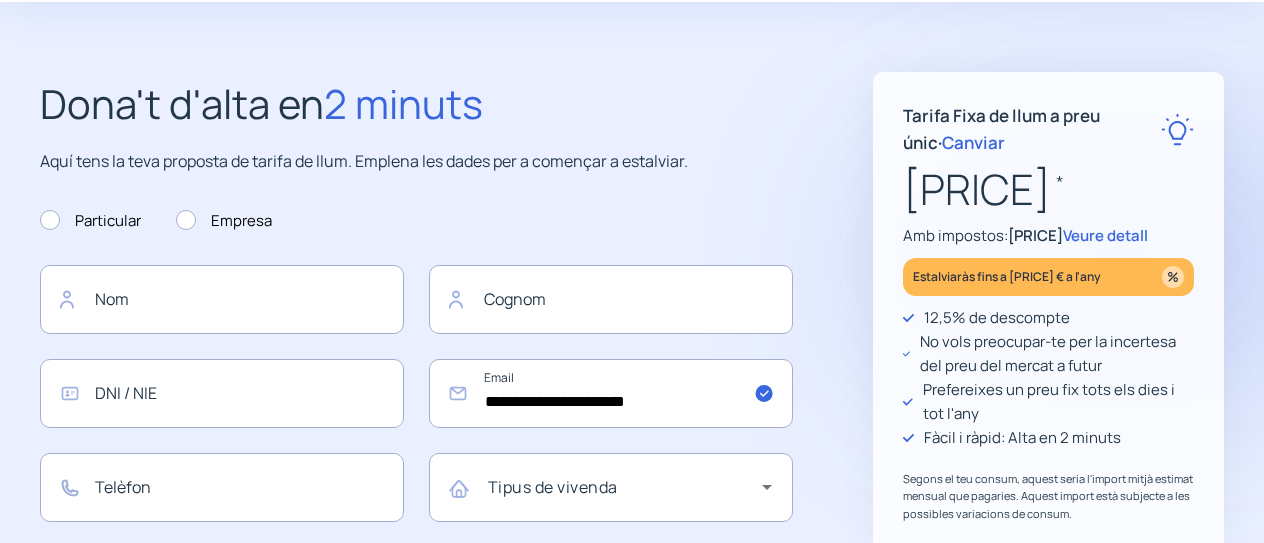 scroll, scrollTop: 0, scrollLeft: 0, axis: both 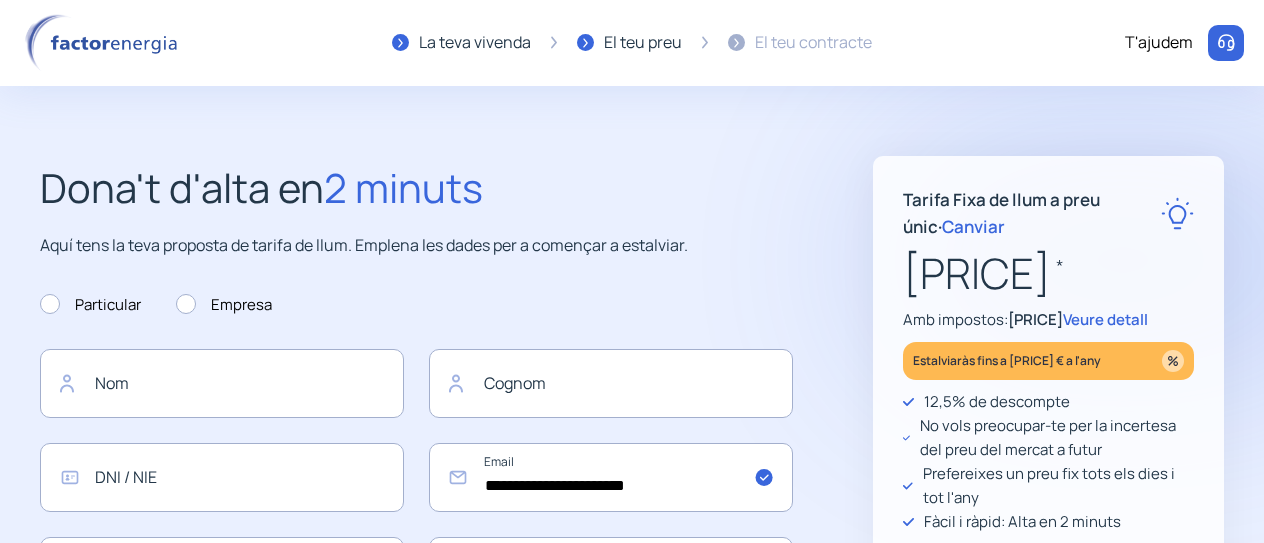 click on "Canviar" 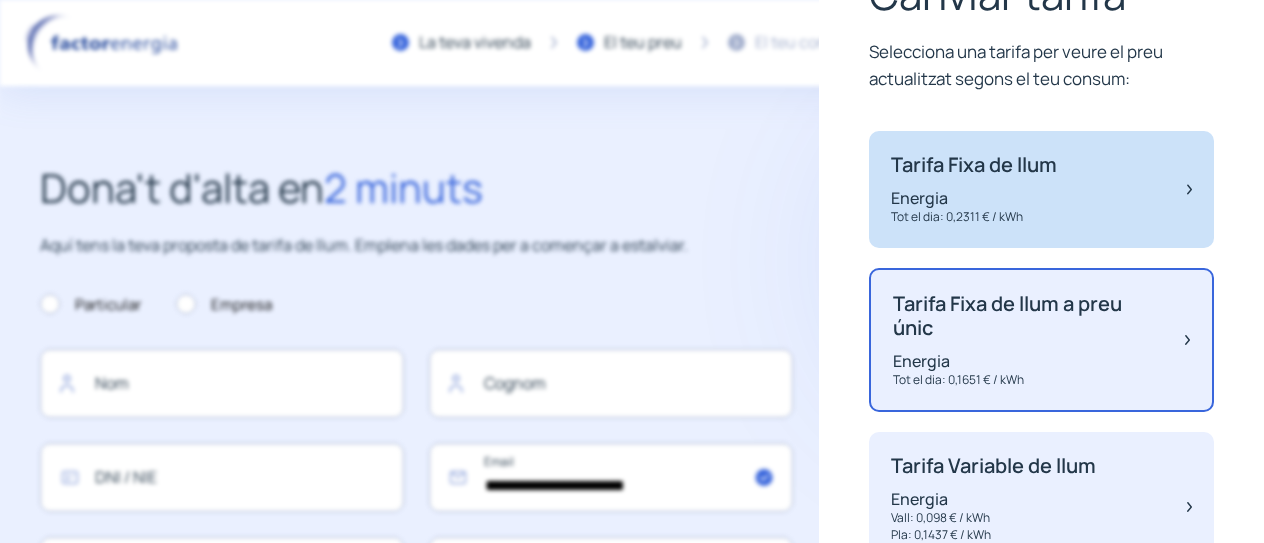 click on "Tarifa Fixa de llum Energia Tot el dia: [PRICE] € / kWh" 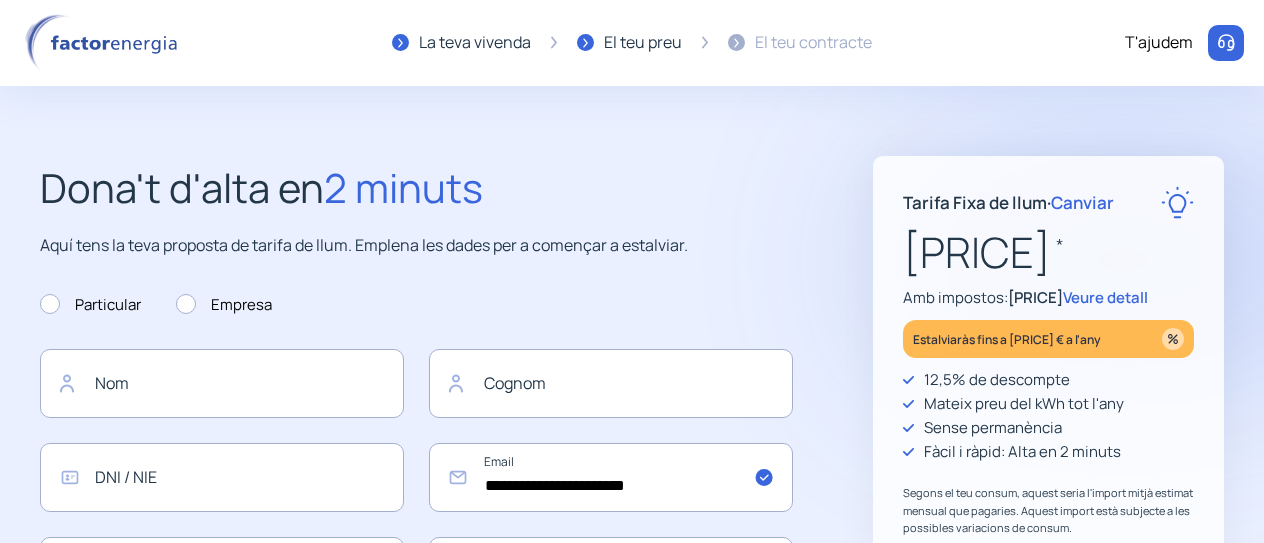 click on "Tarifa Fixa de llum · Canviar" 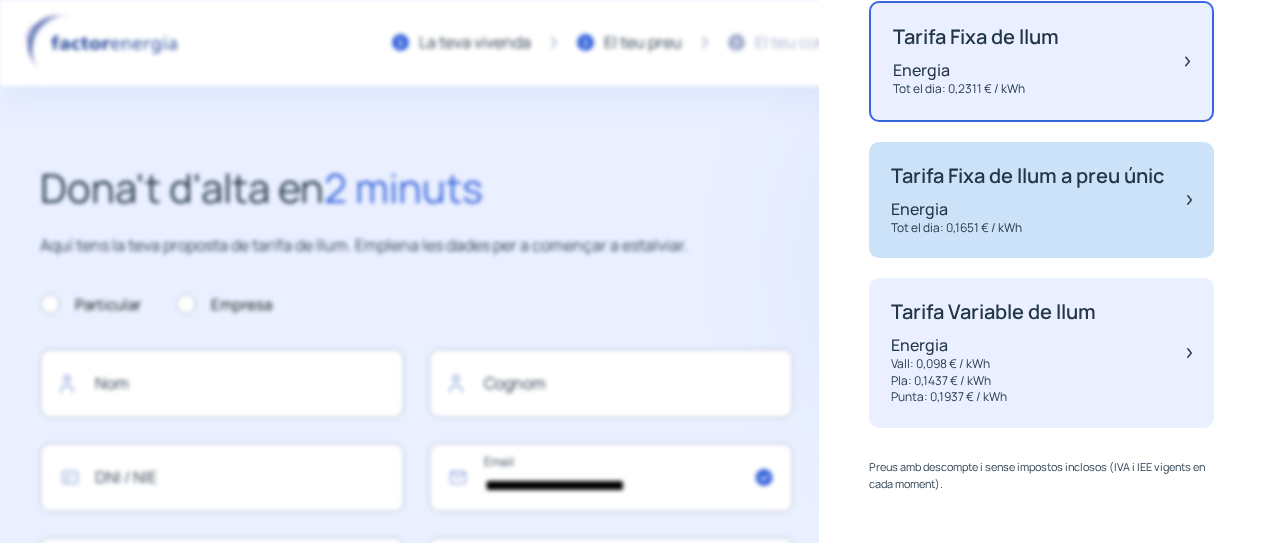 scroll, scrollTop: 253, scrollLeft: 0, axis: vertical 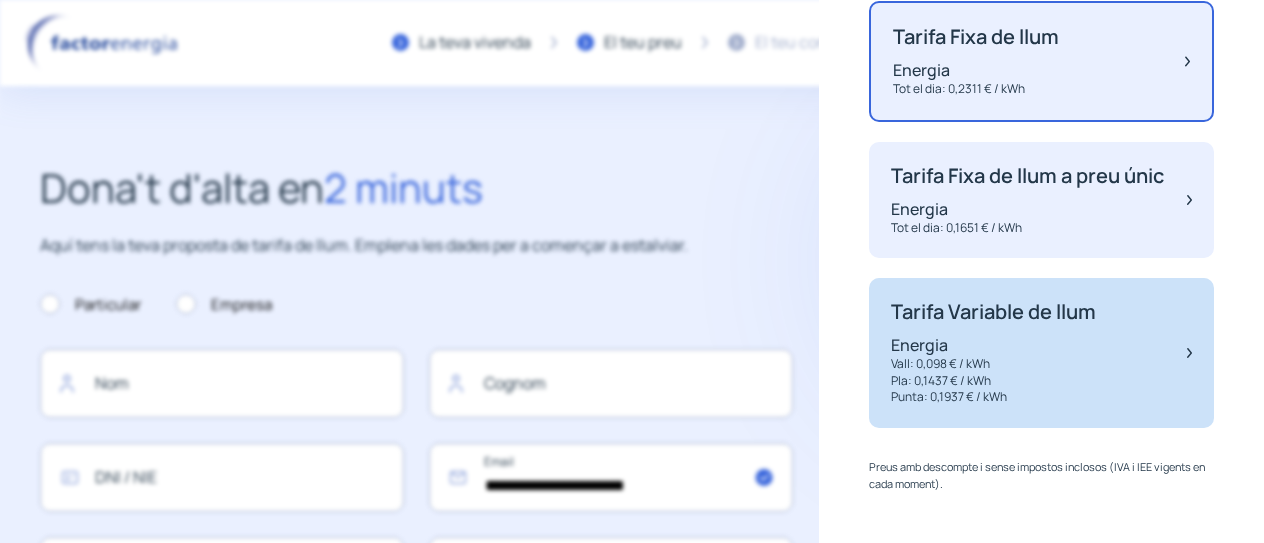 click on "Vall: 0,098 € / kWh" 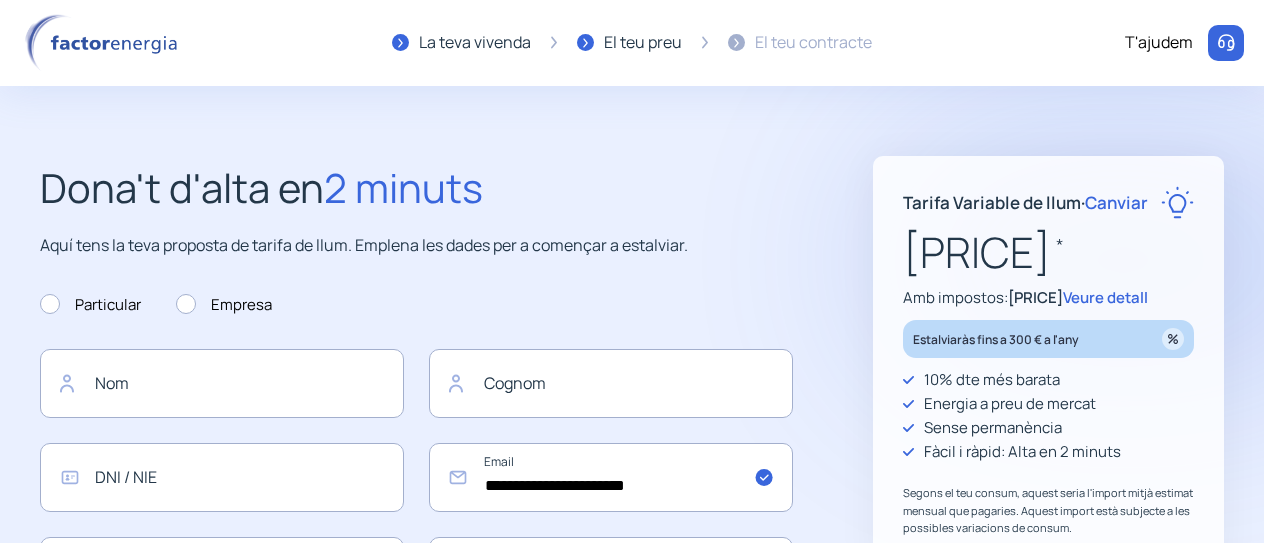 click on "Canviar" 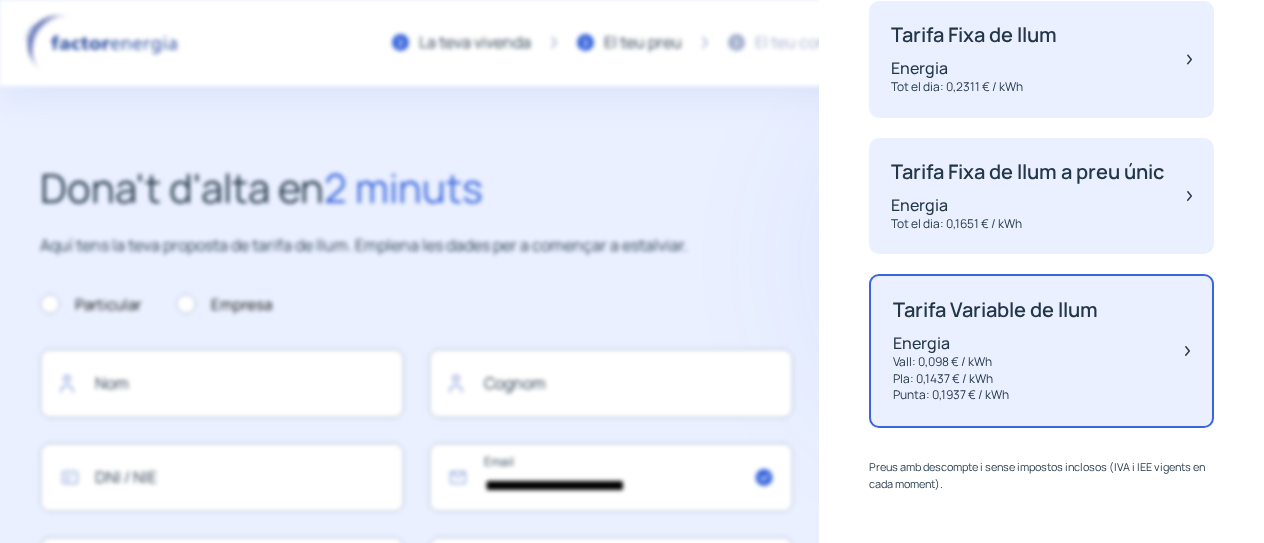 scroll, scrollTop: 253, scrollLeft: 0, axis: vertical 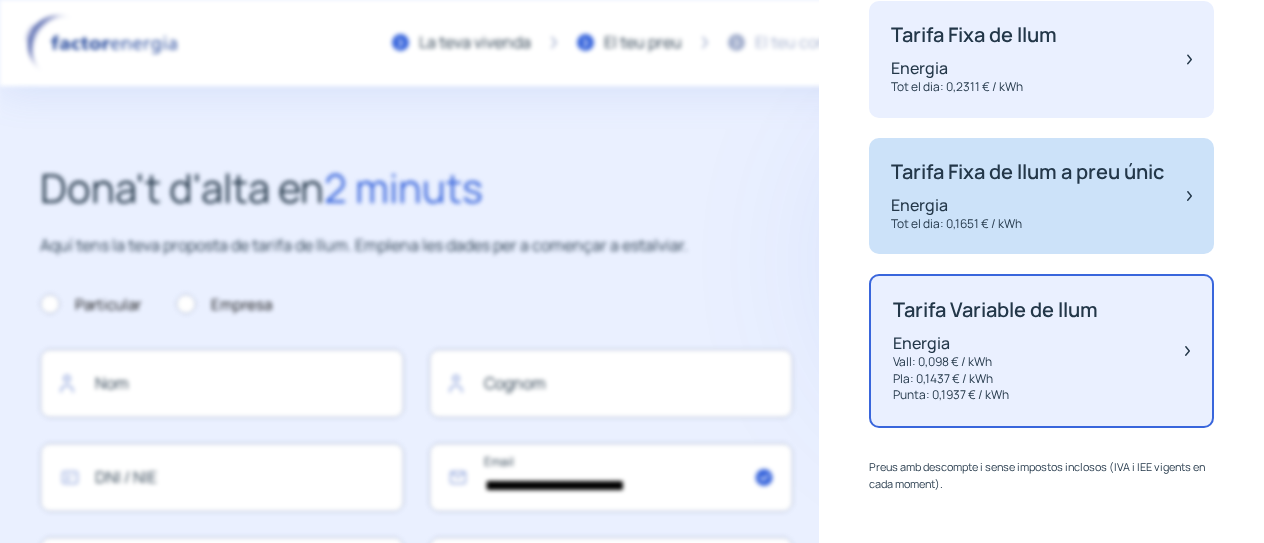 click on "Tarifa Fixa de llum a preu únic" 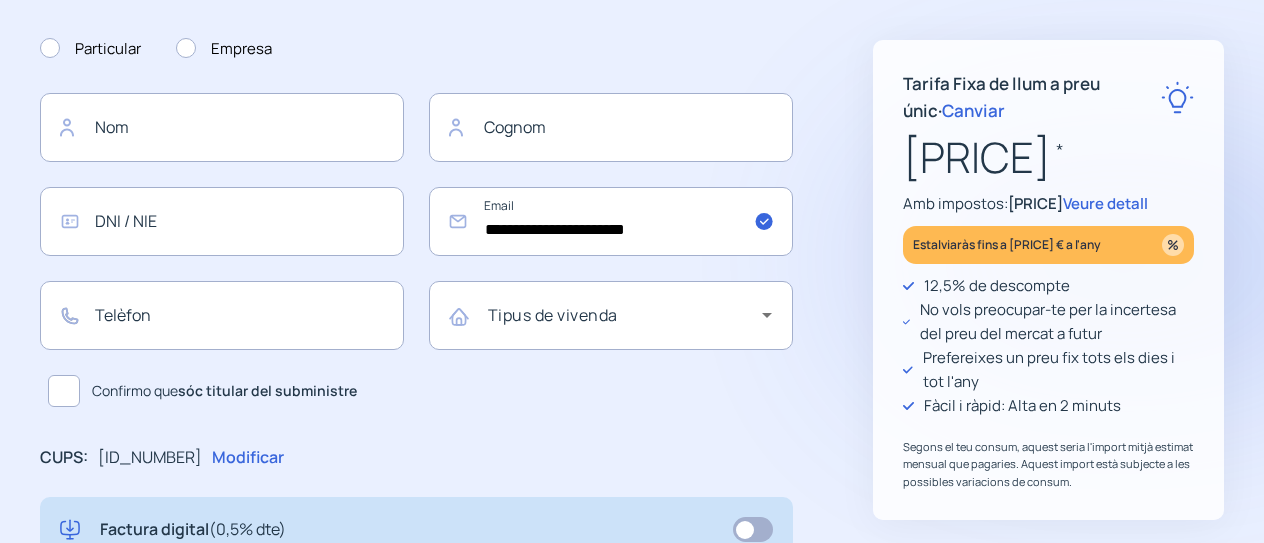 scroll, scrollTop: 300, scrollLeft: 0, axis: vertical 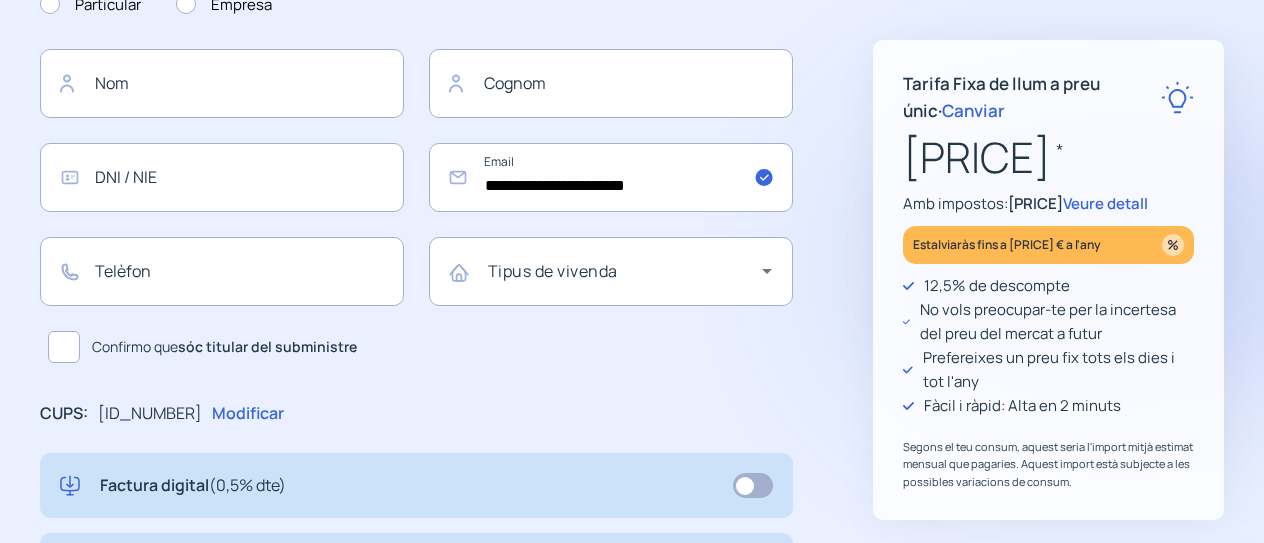 click on "Canviar" 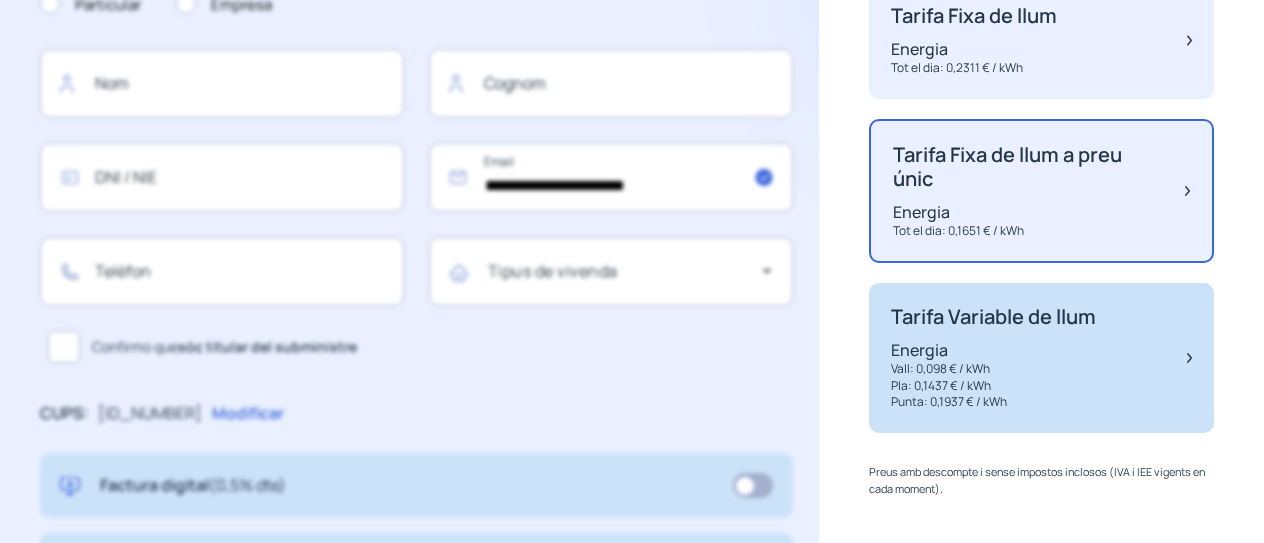 click on "Vall: 0,098 € / kWh" 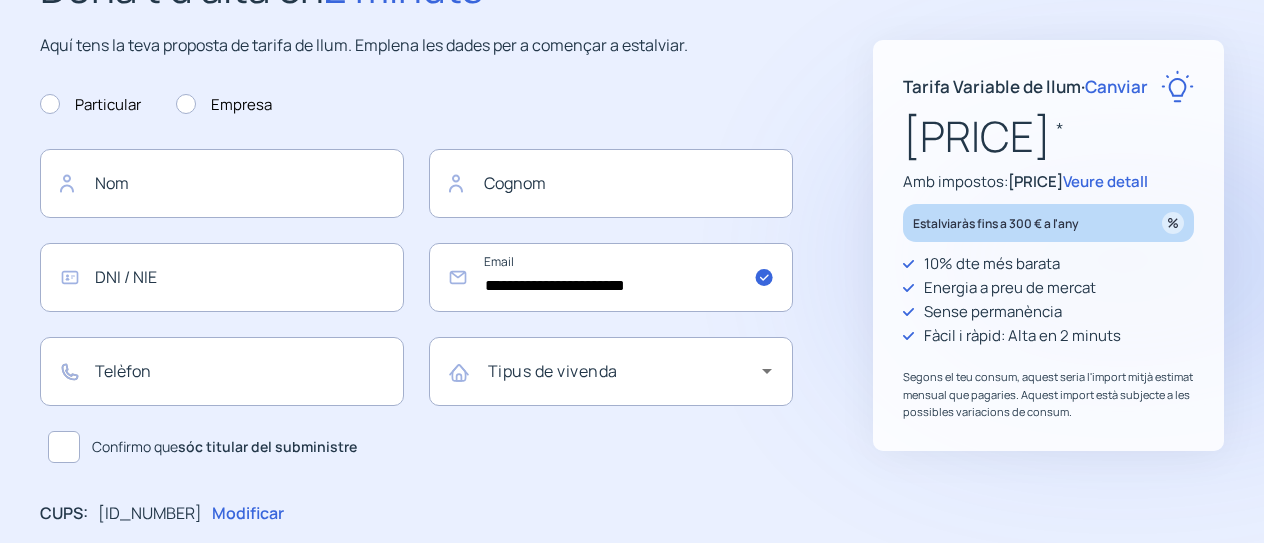 scroll, scrollTop: 300, scrollLeft: 0, axis: vertical 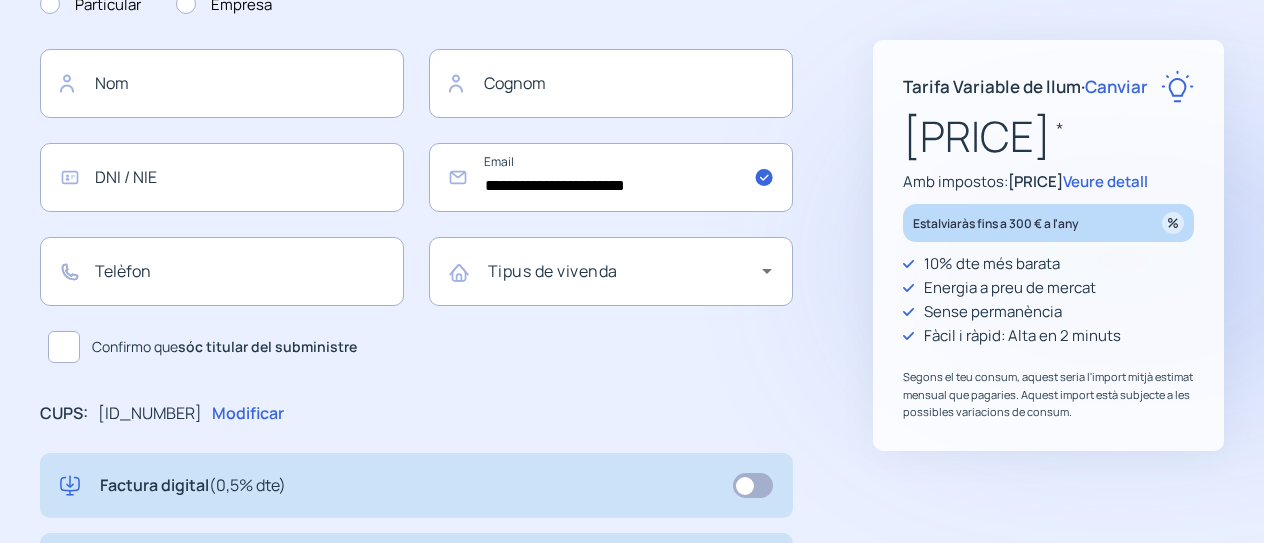 click on "Veure detall" 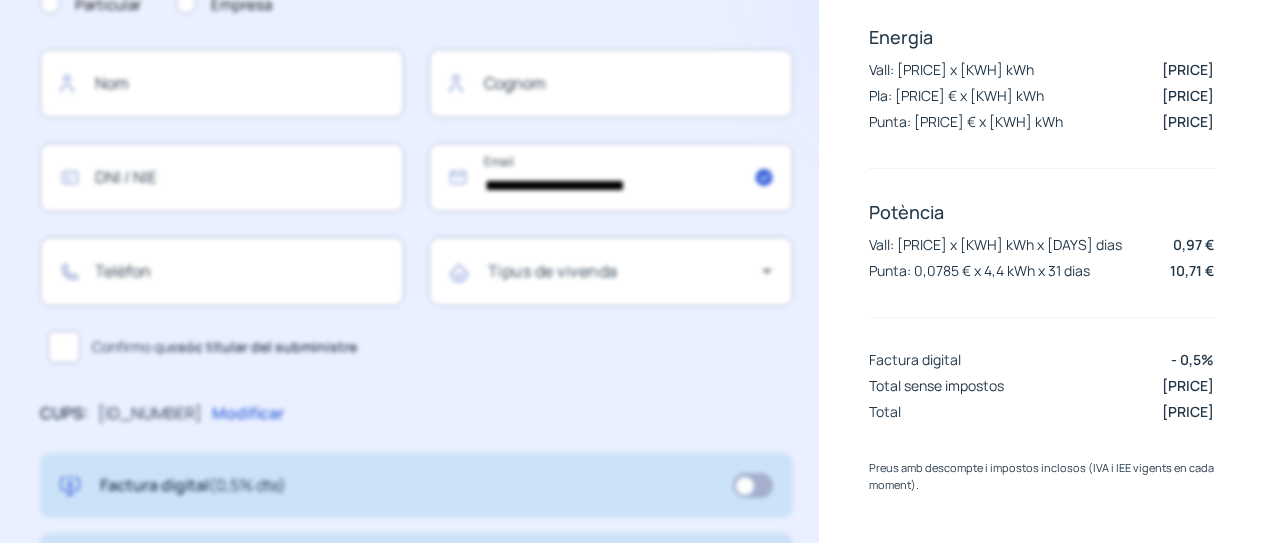 scroll, scrollTop: 125, scrollLeft: 0, axis: vertical 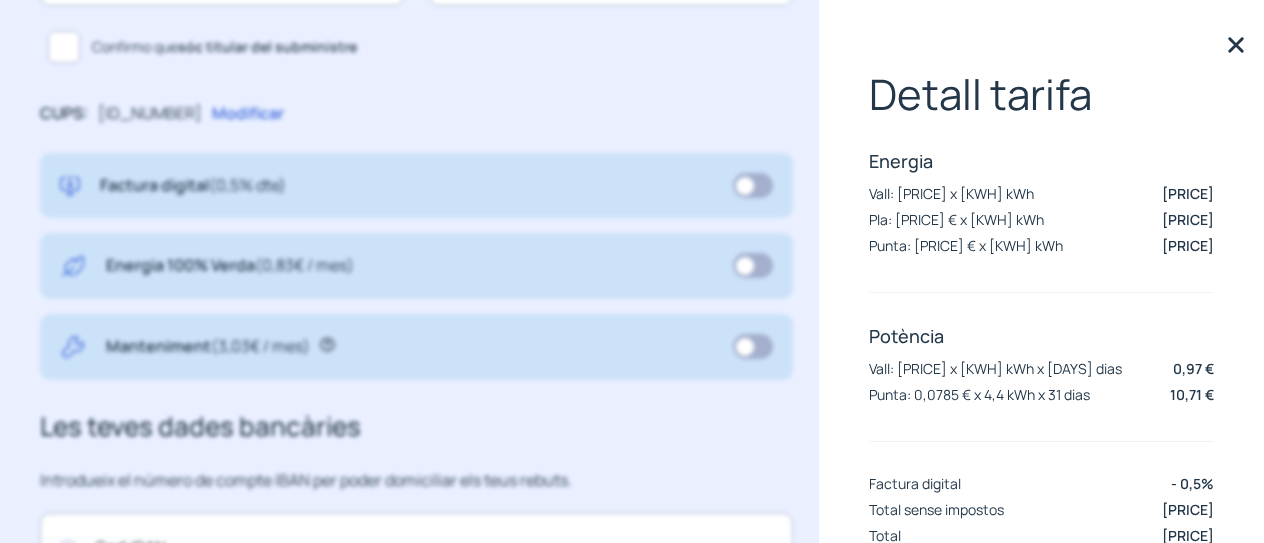 click 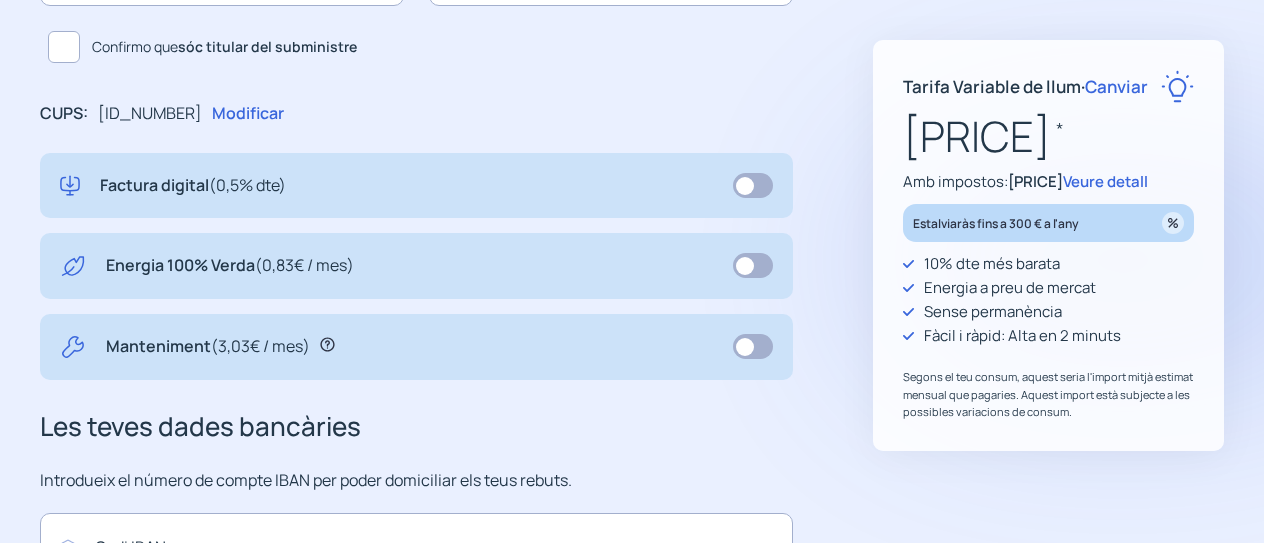 click on "Canviar" 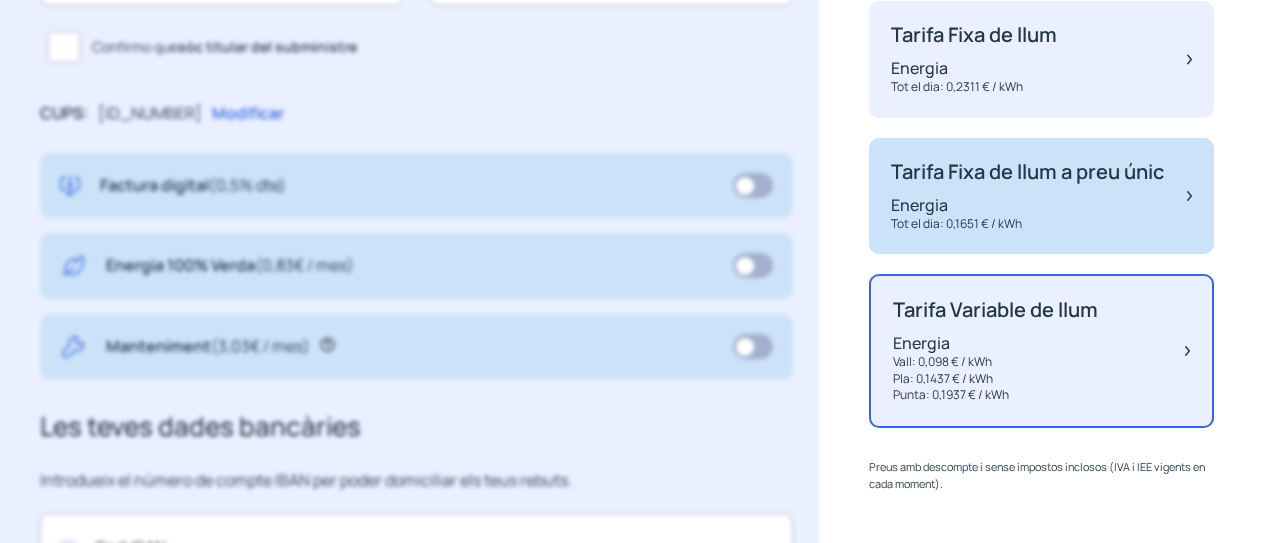 scroll, scrollTop: 49, scrollLeft: 0, axis: vertical 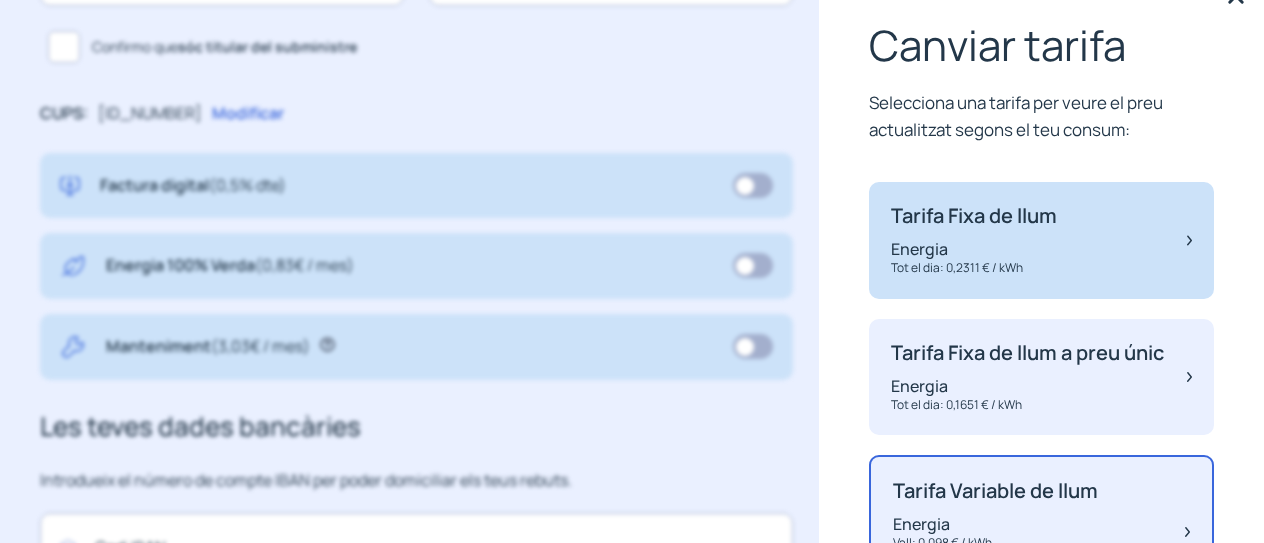 click on "Tarifa Fixa de llum Energia Tot el dia: [PRICE] € / kWh" 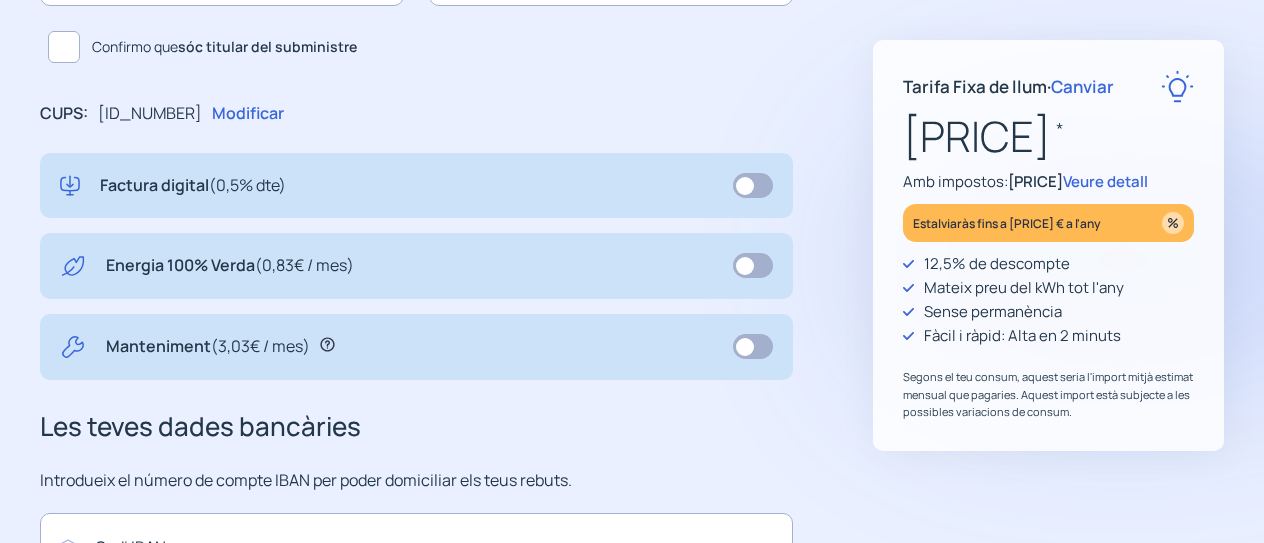 click on "Veure detall" 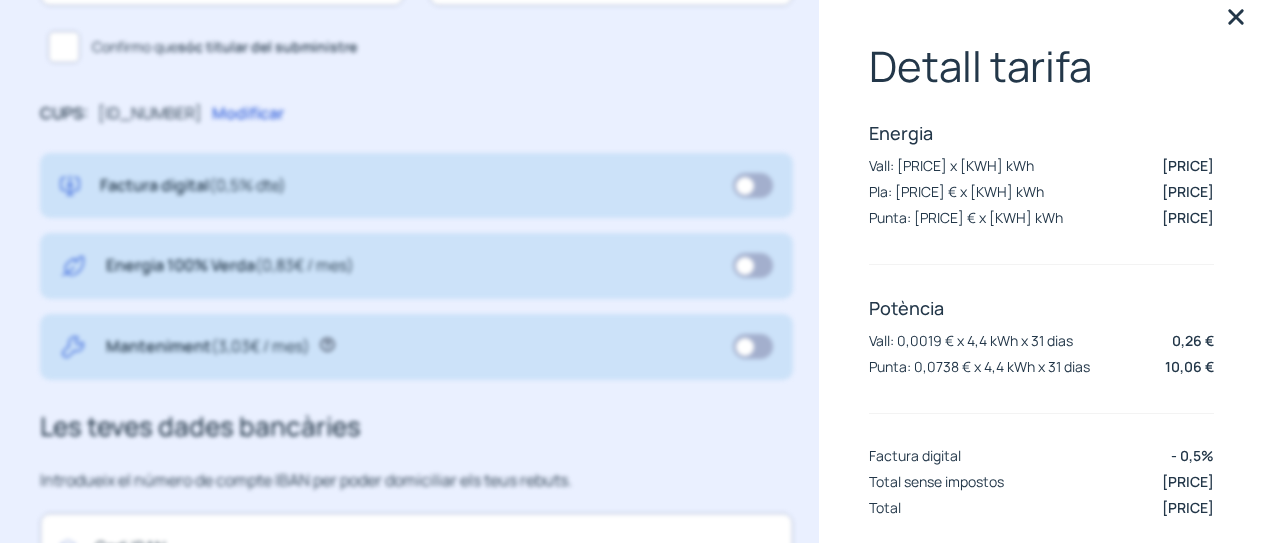 scroll, scrollTop: 0, scrollLeft: 0, axis: both 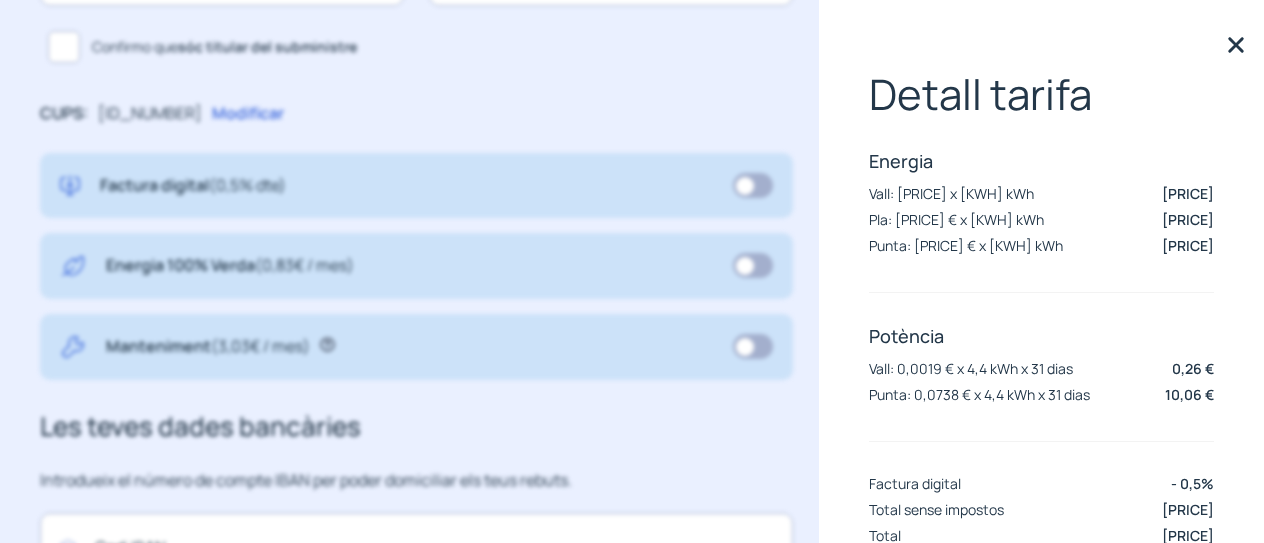 click 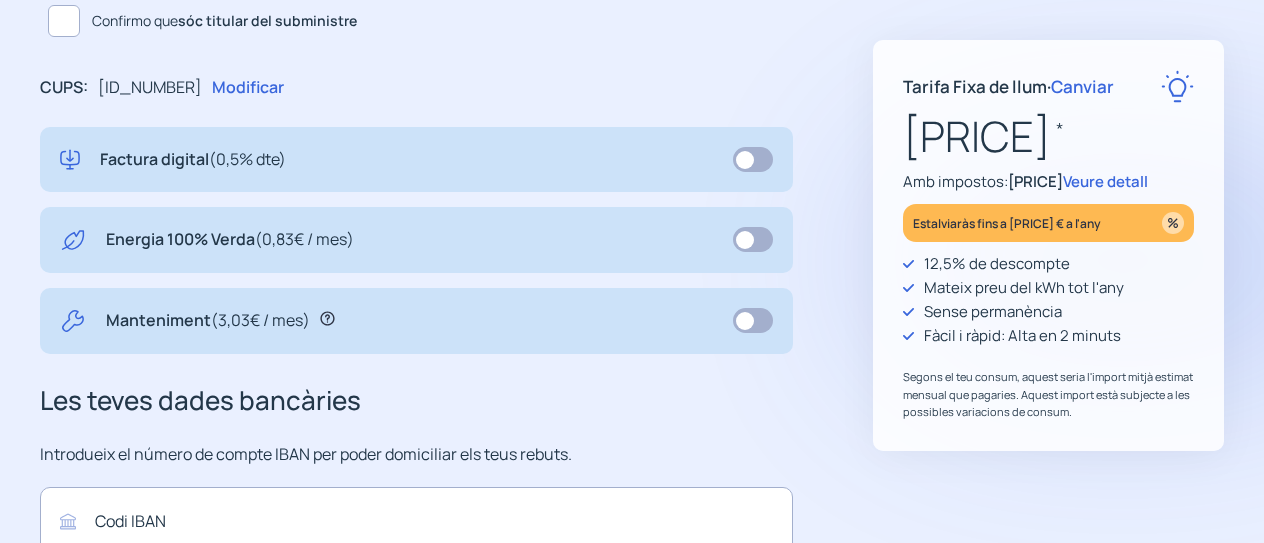 scroll, scrollTop: 700, scrollLeft: 0, axis: vertical 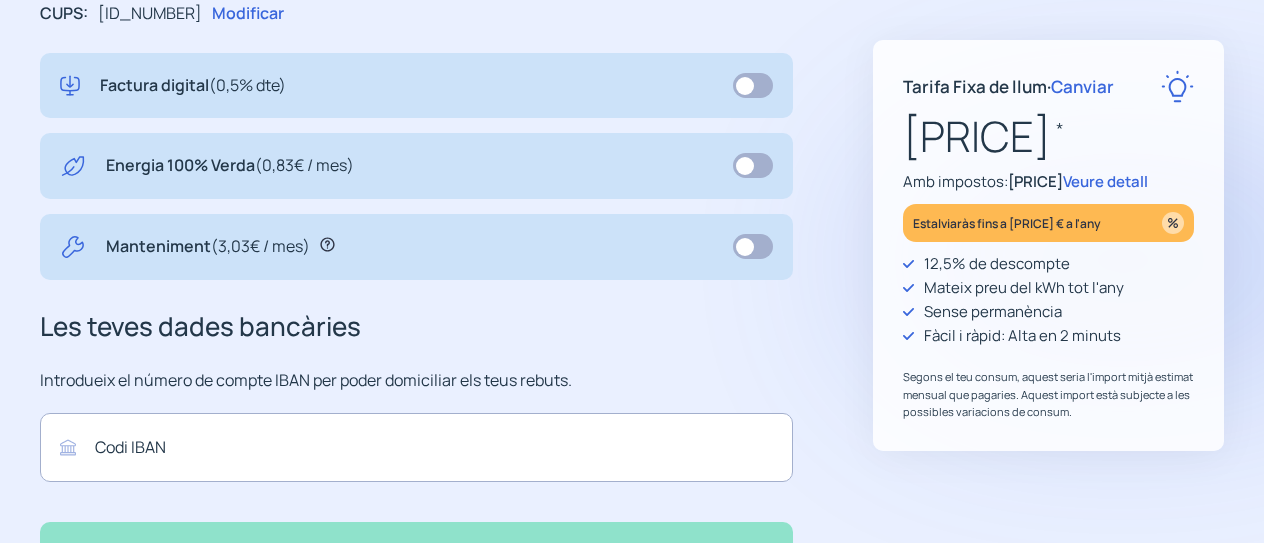 click 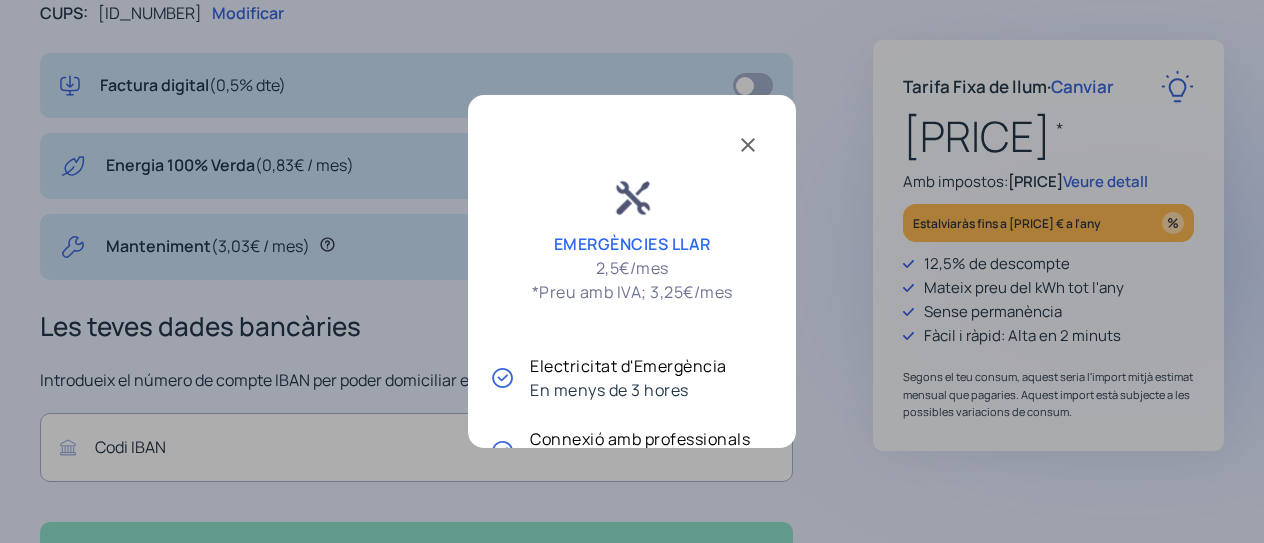 scroll, scrollTop: 0, scrollLeft: 0, axis: both 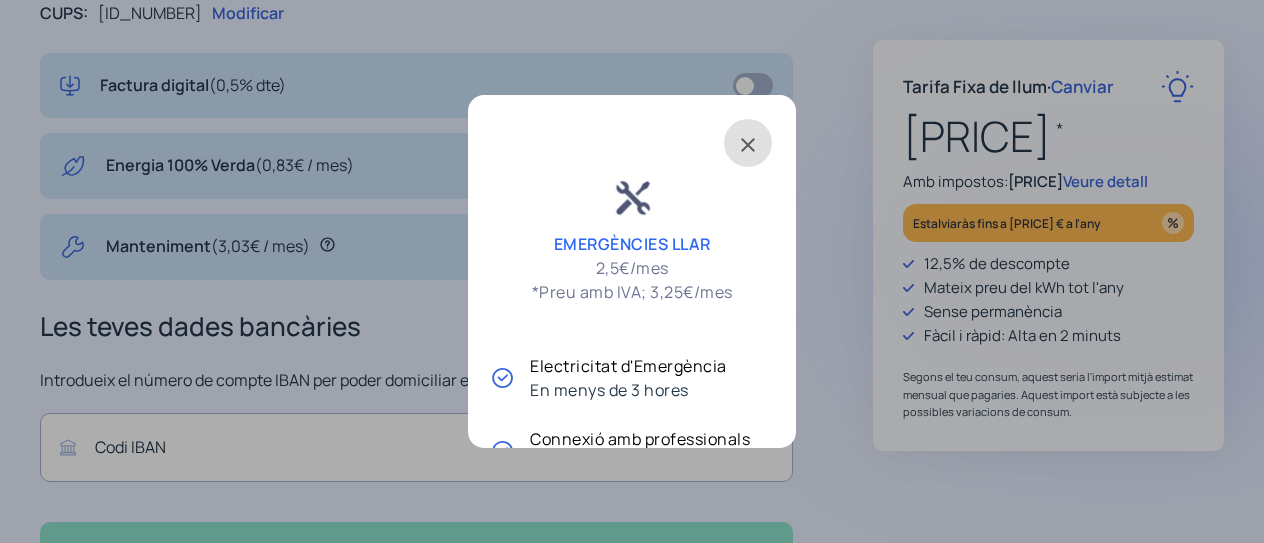 click at bounding box center (748, 143) 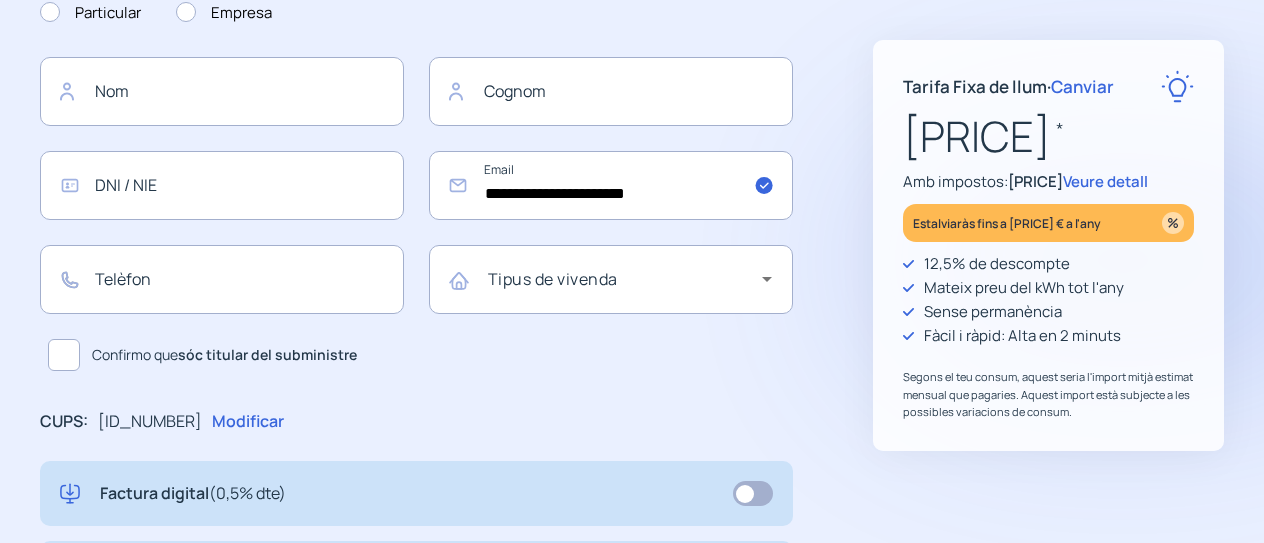 scroll, scrollTop: 300, scrollLeft: 0, axis: vertical 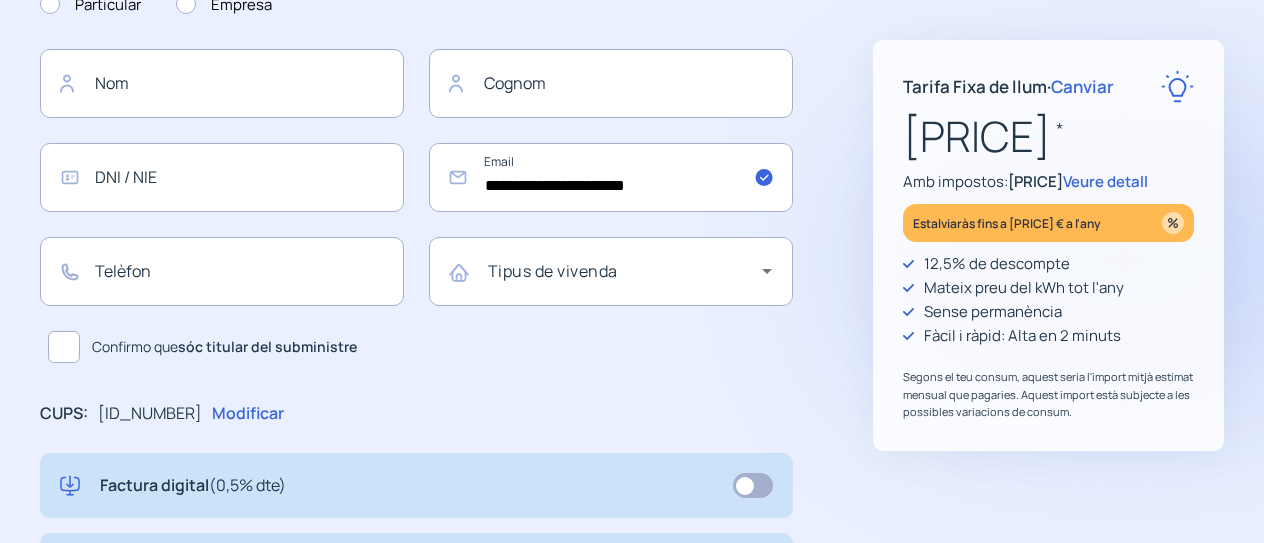 click on "Canviar" 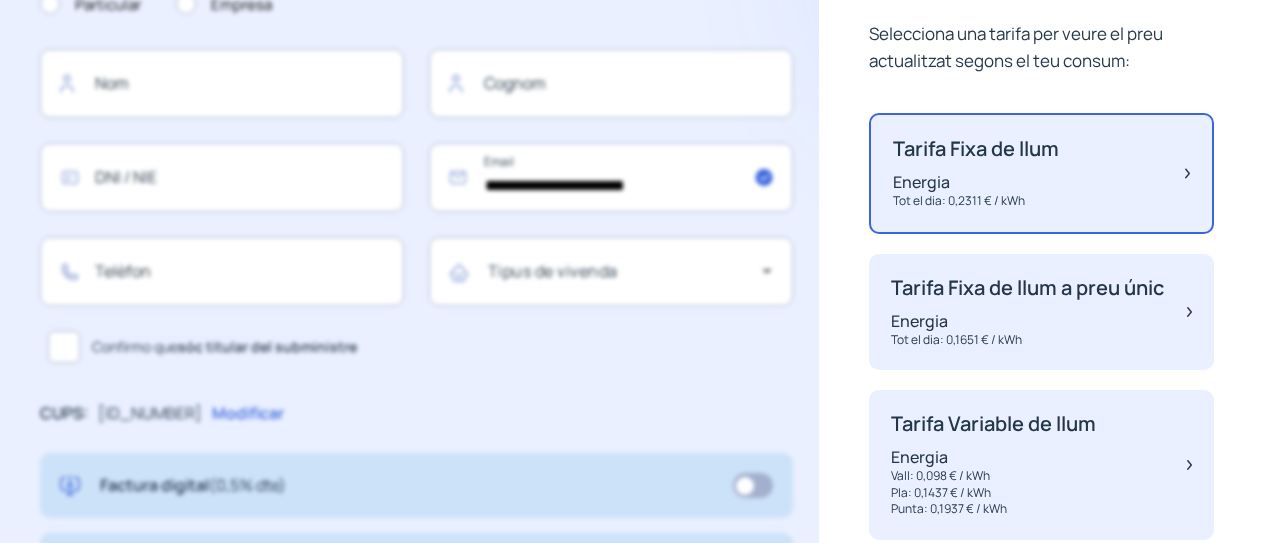 scroll, scrollTop: 149, scrollLeft: 0, axis: vertical 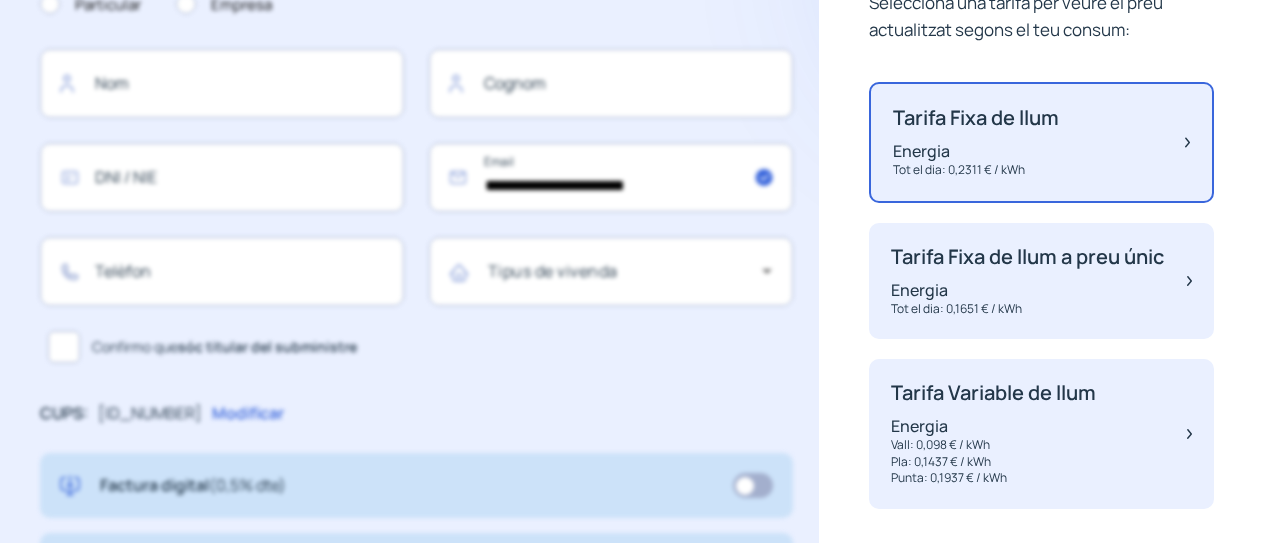 click on "Energia" 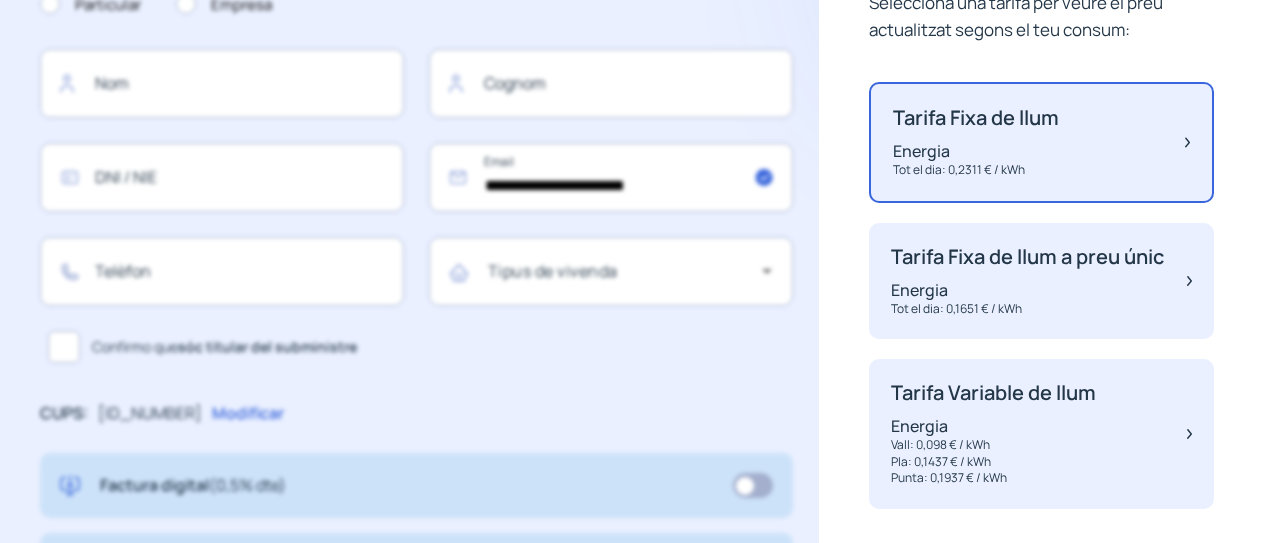 click on "Tarifa Fixa de llum Energia Tot el dia: [PRICE] € / kWh" 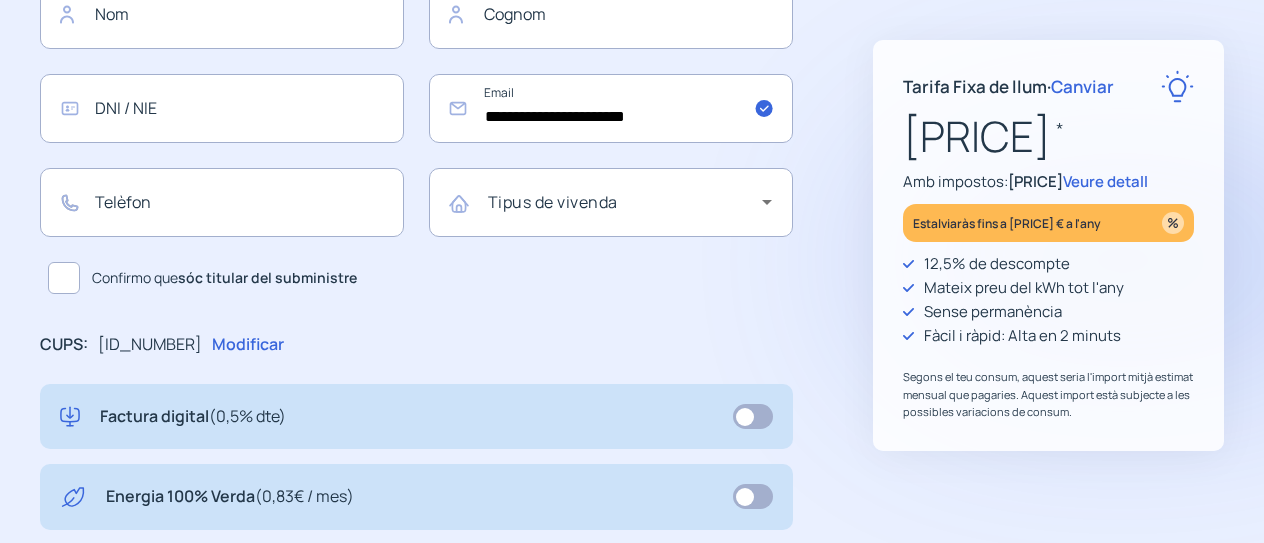 scroll, scrollTop: 400, scrollLeft: 0, axis: vertical 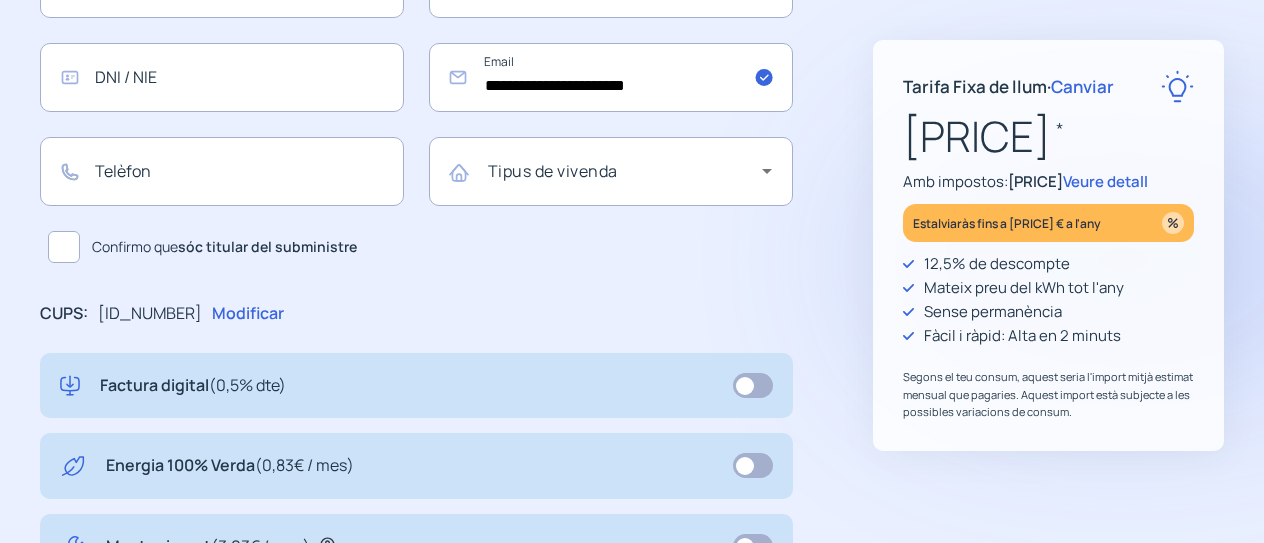 click on "Canviar" 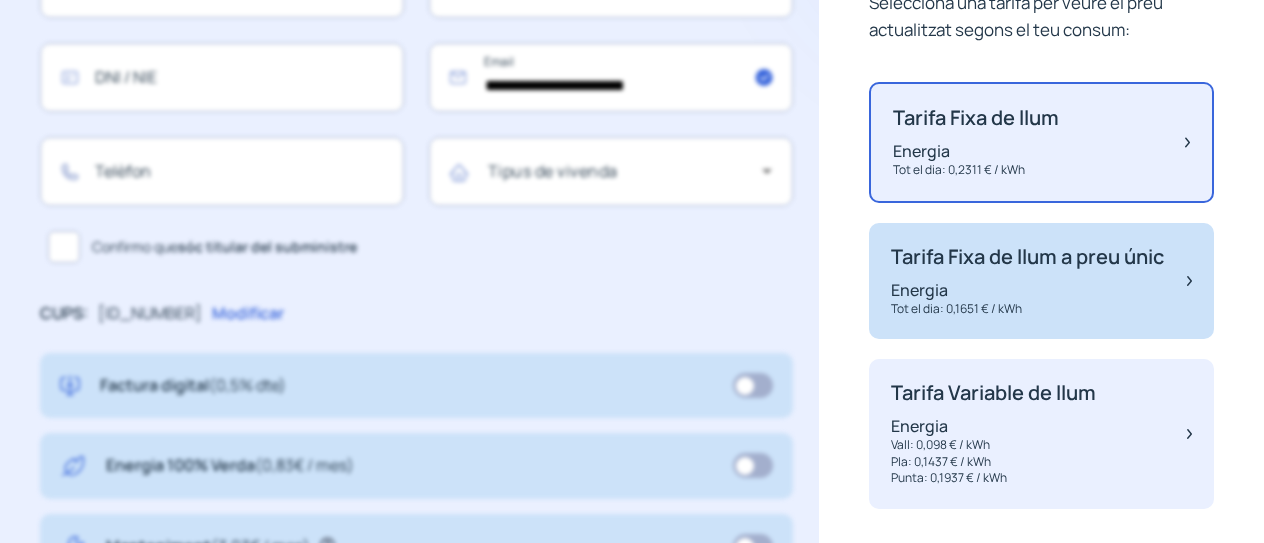click on "Tarifa Fixa de llum a preu únic" 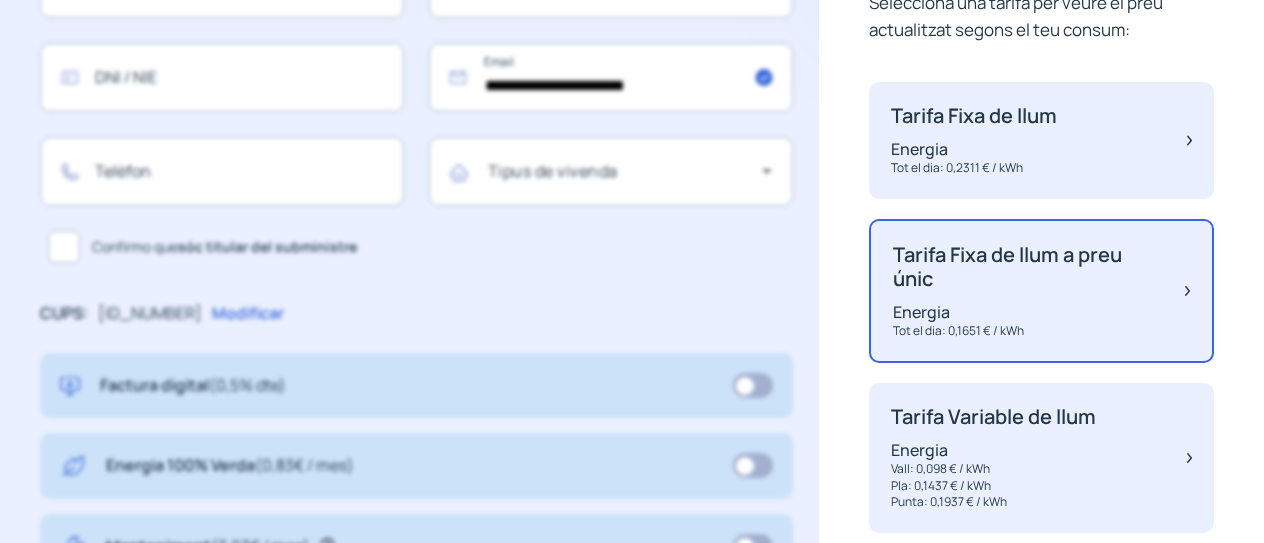 scroll, scrollTop: 253, scrollLeft: 0, axis: vertical 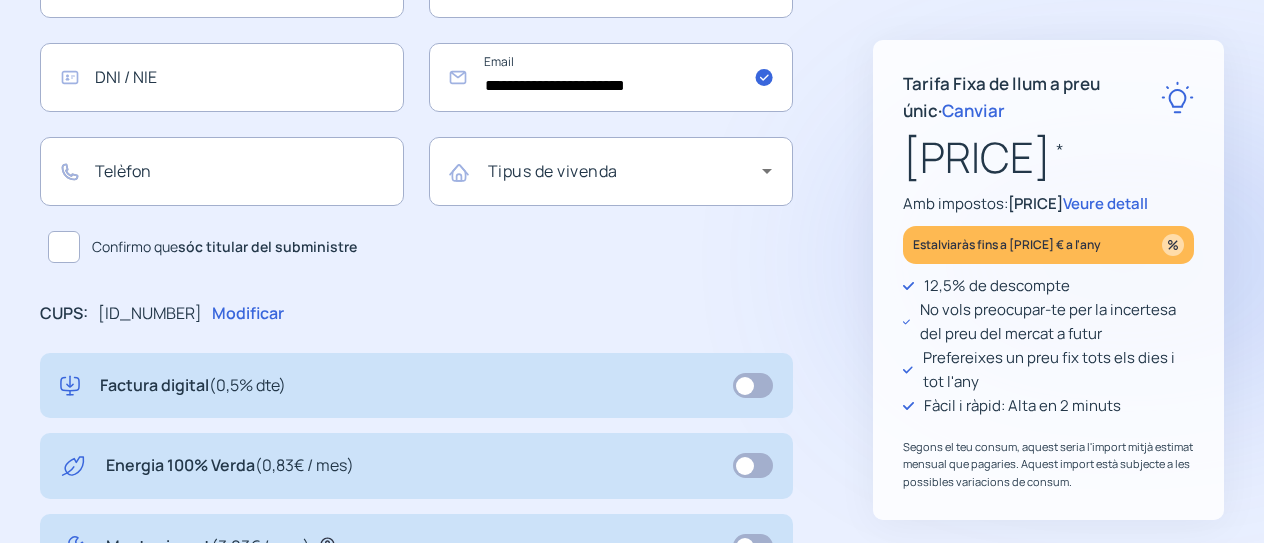 click on "Canviar" 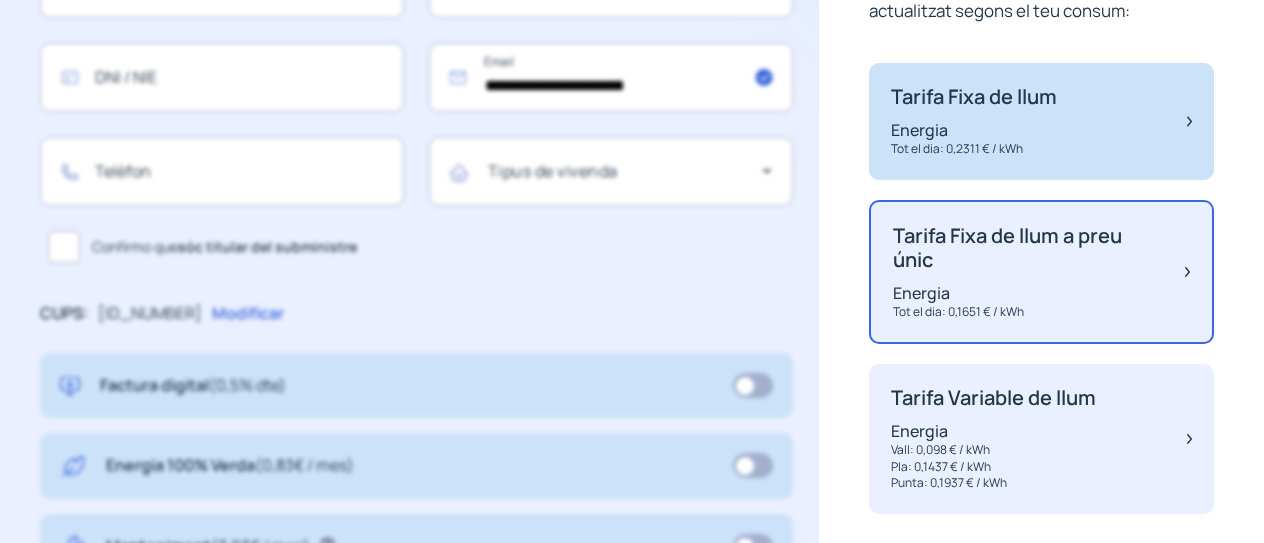 scroll, scrollTop: 53, scrollLeft: 0, axis: vertical 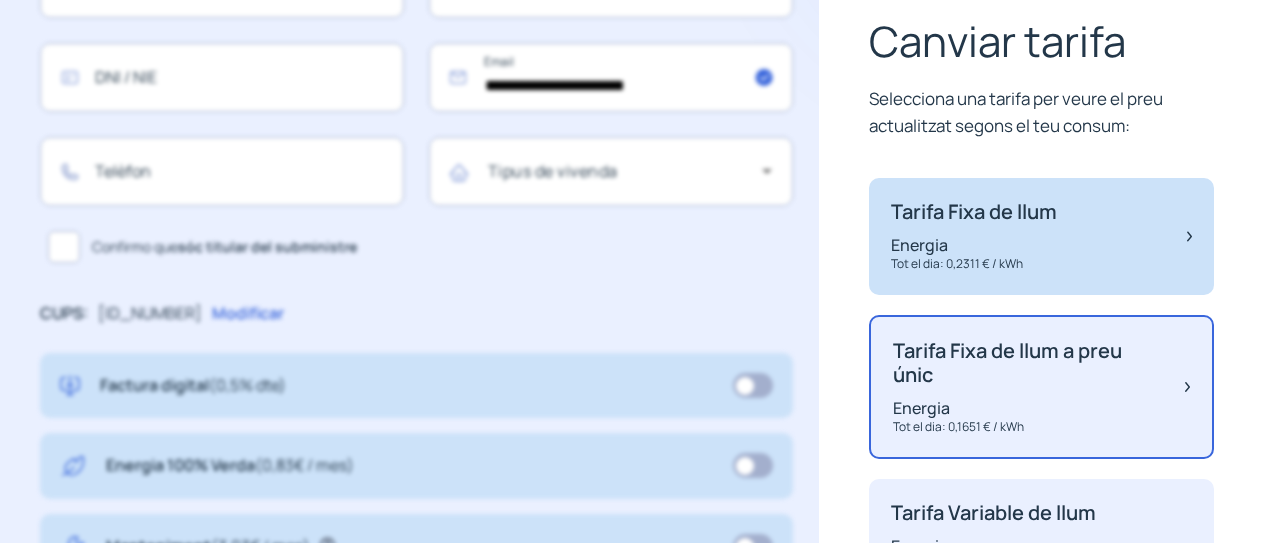 click on "Energia" 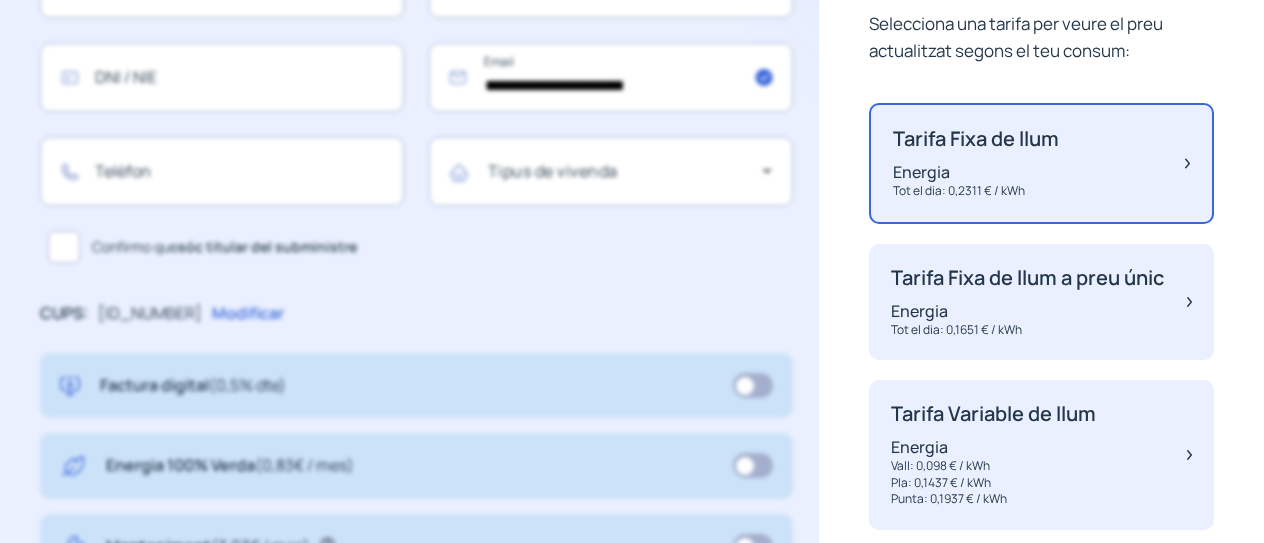 scroll, scrollTop: 253, scrollLeft: 0, axis: vertical 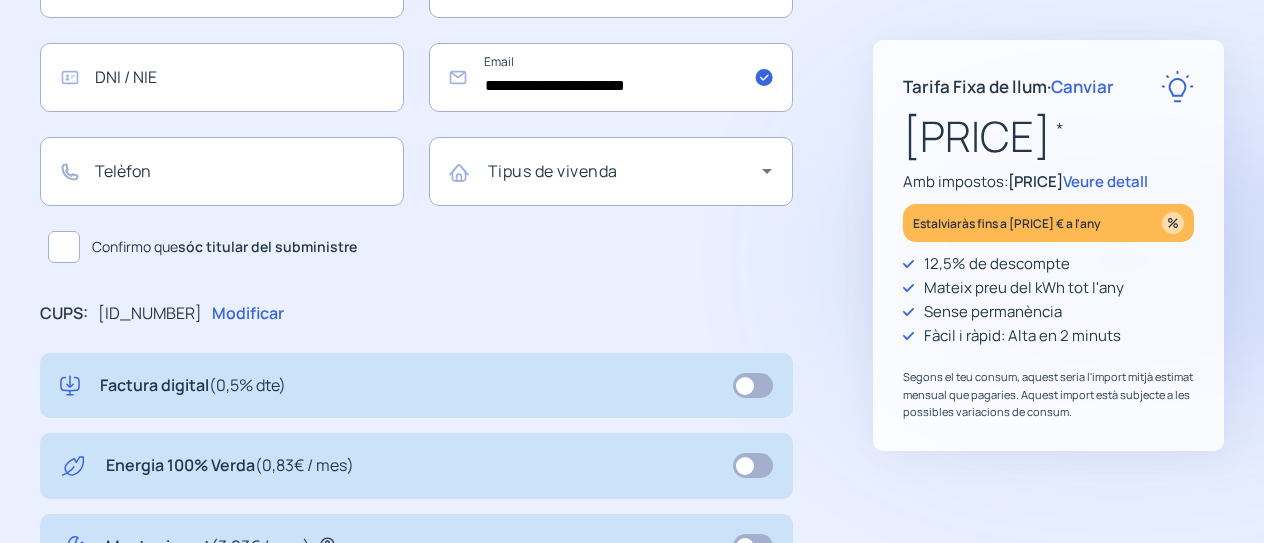 click on "Canviar" 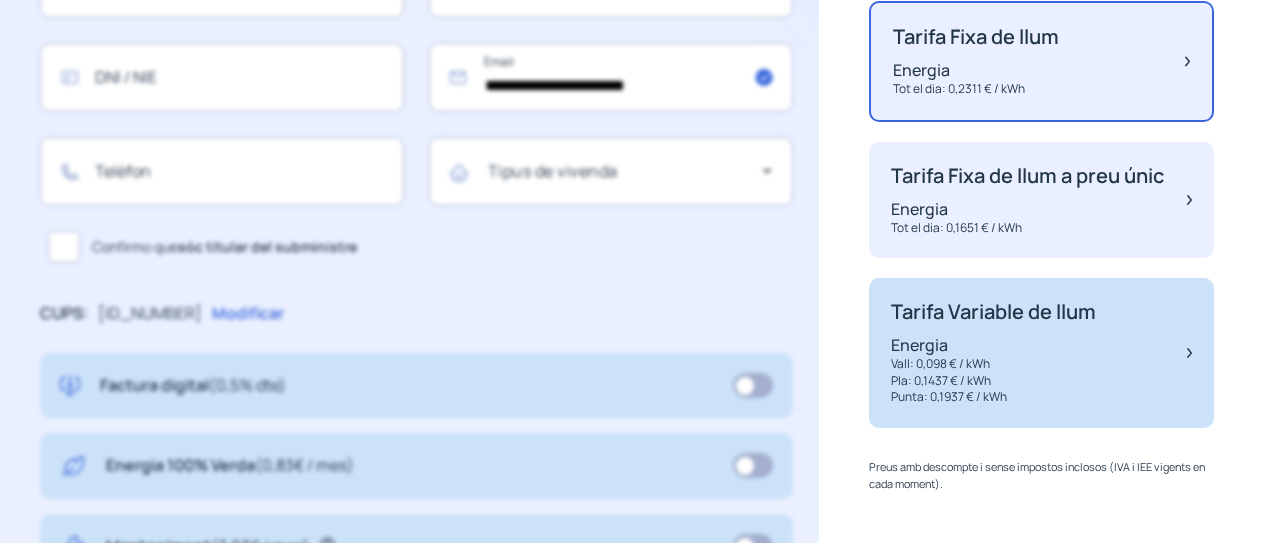 click on "Pla: 0,1437 € / kWh" 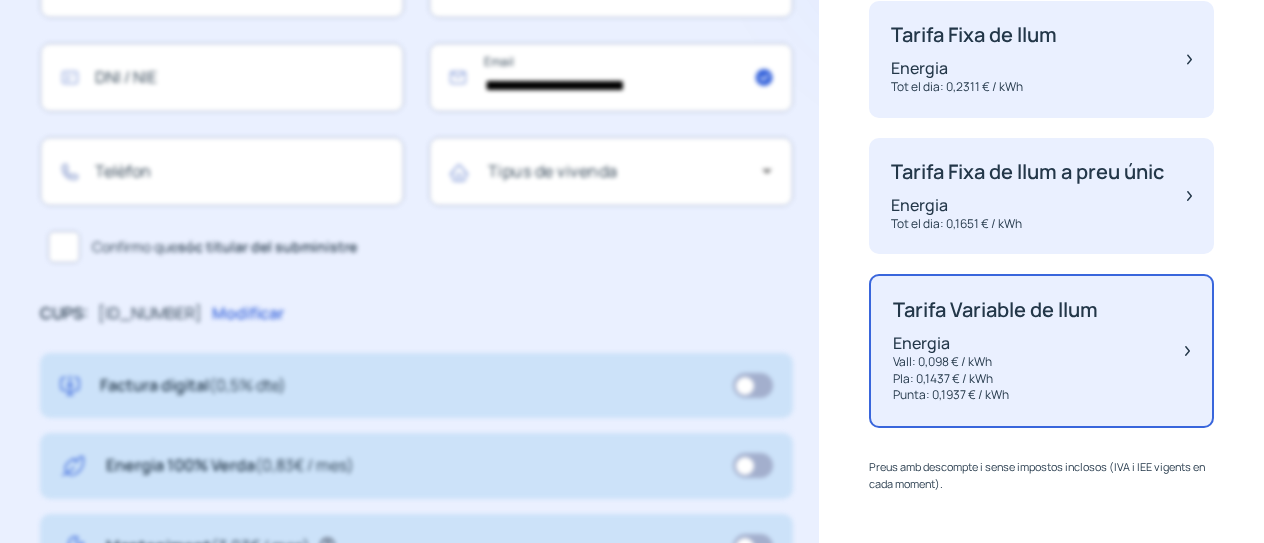 scroll, scrollTop: 249, scrollLeft: 0, axis: vertical 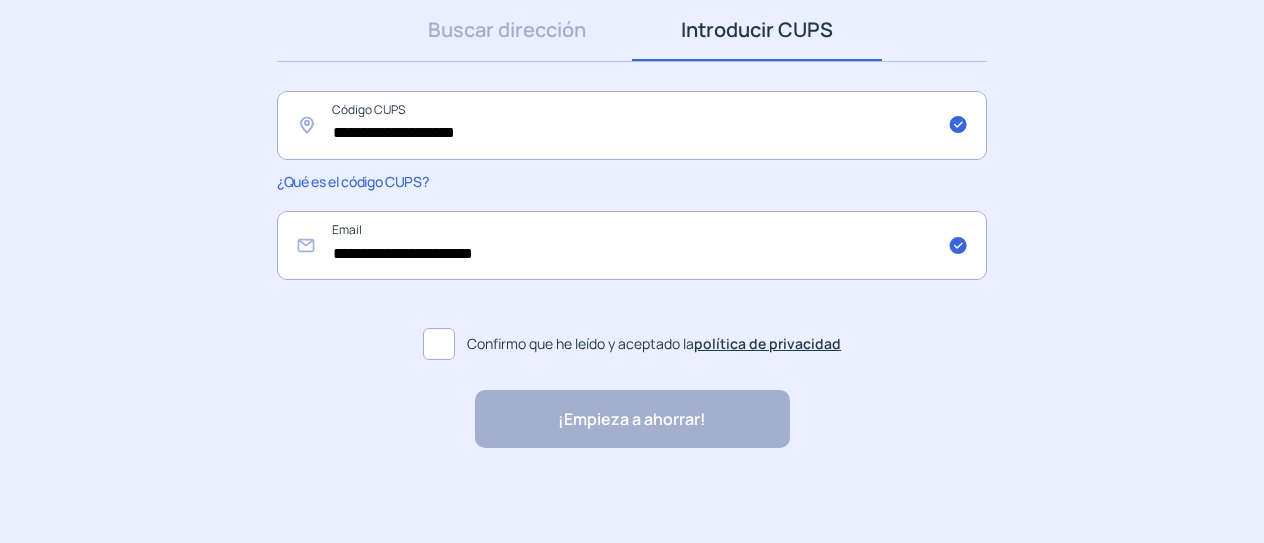 click 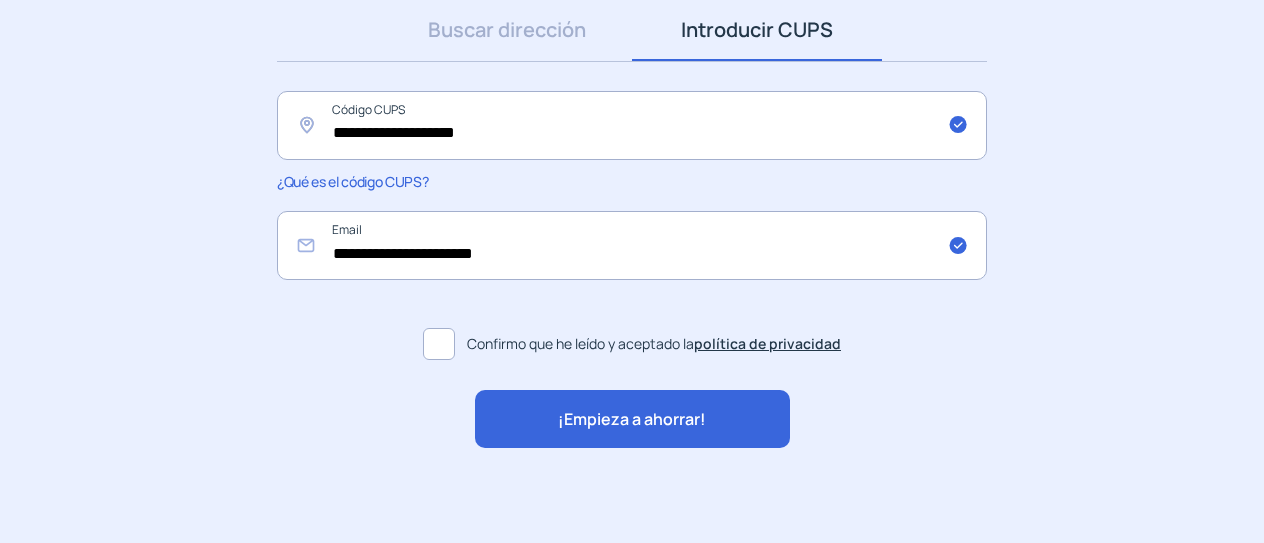 click on "¡Empieza a ahorrar!" 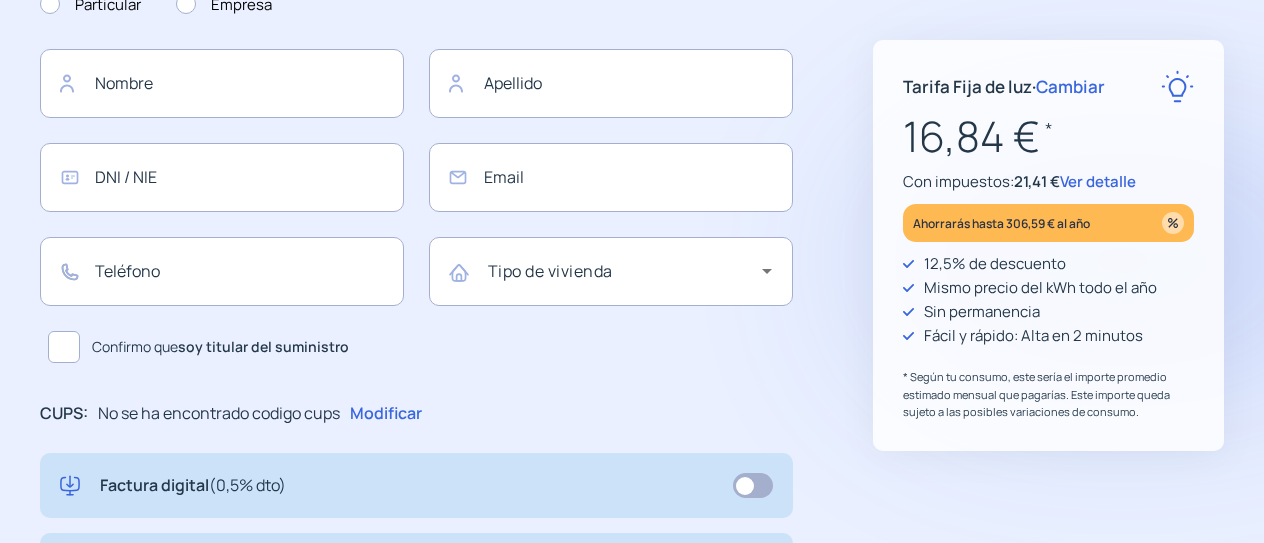 type on "**********" 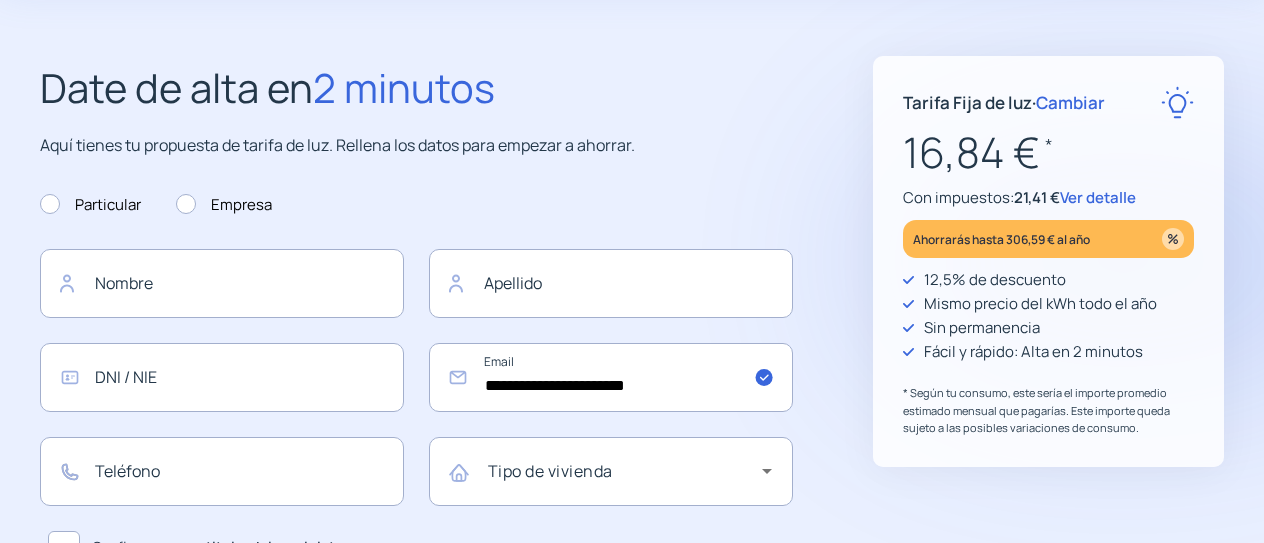 scroll, scrollTop: 0, scrollLeft: 0, axis: both 